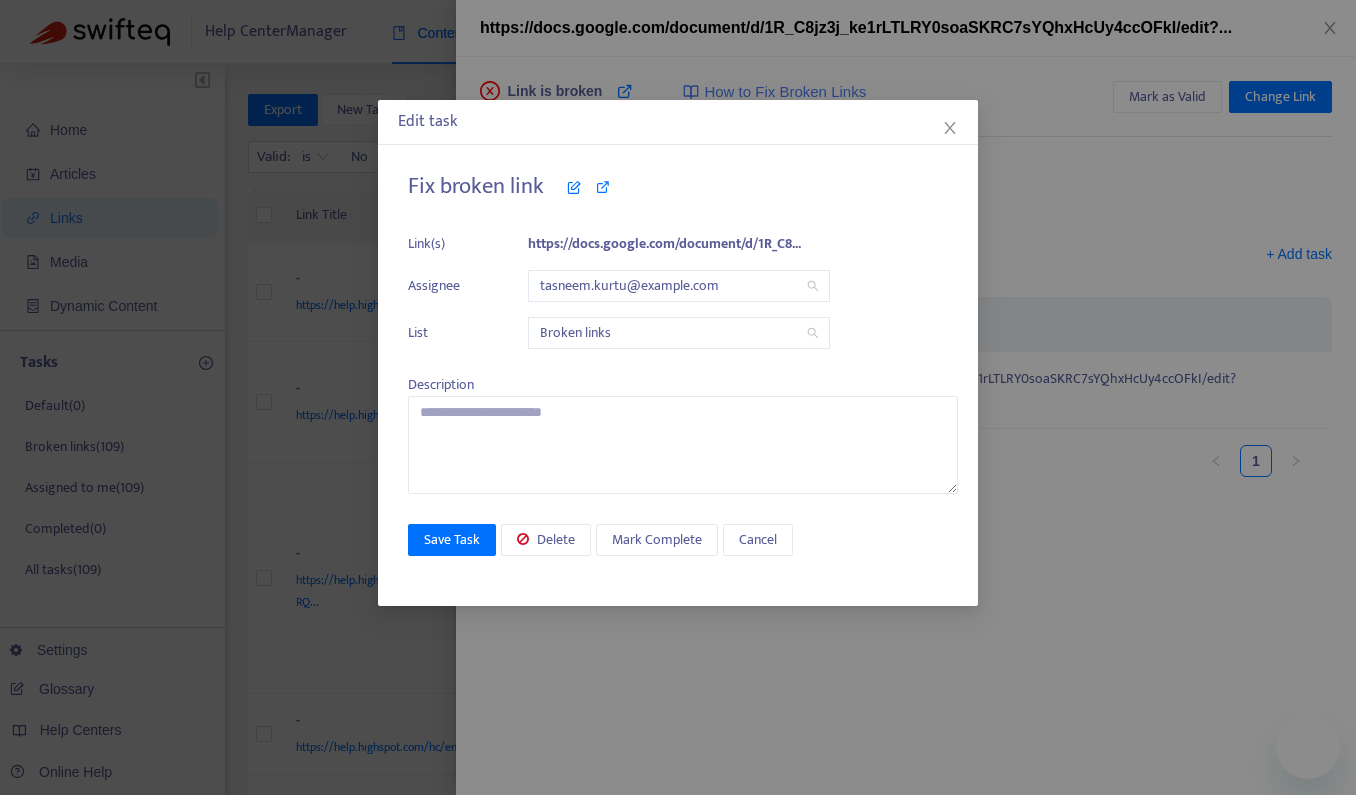scroll, scrollTop: 4335, scrollLeft: 0, axis: vertical 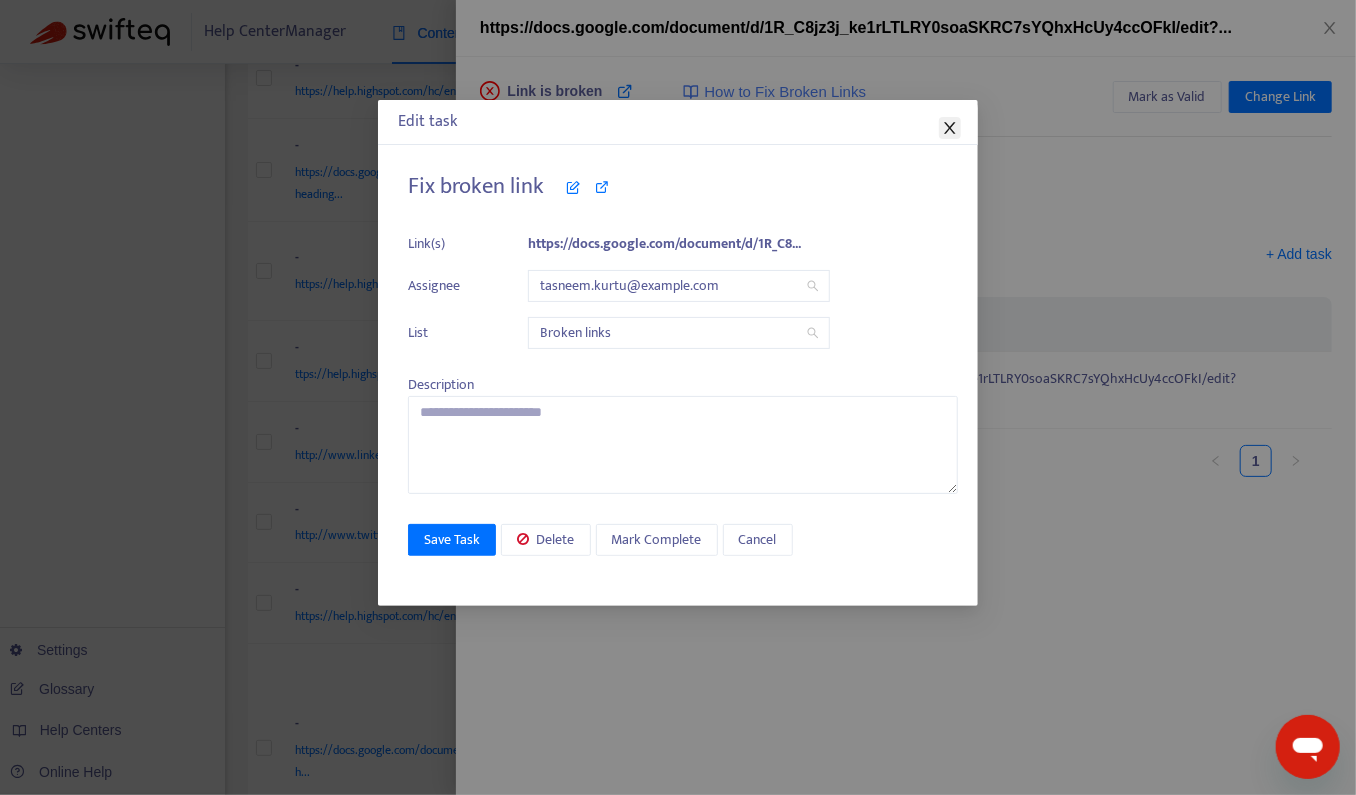 click 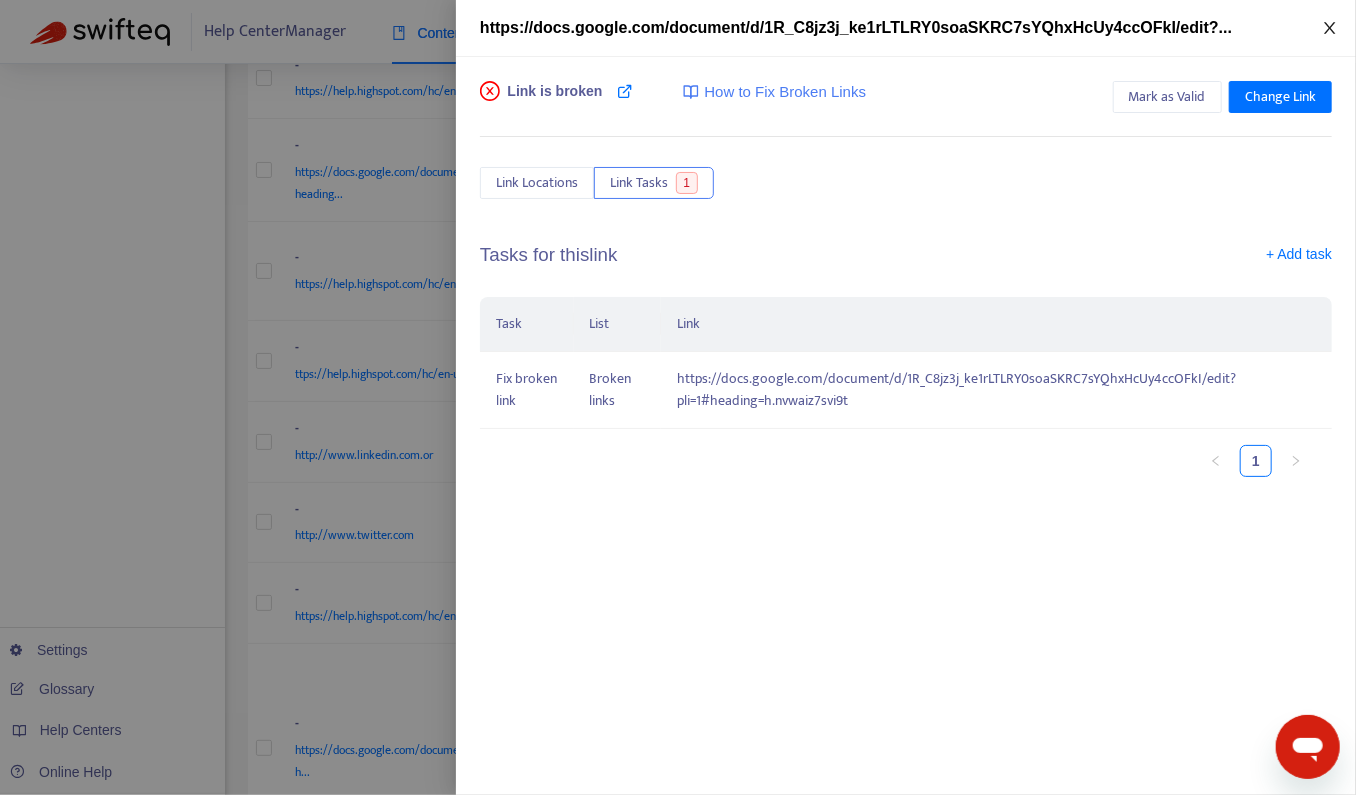 click 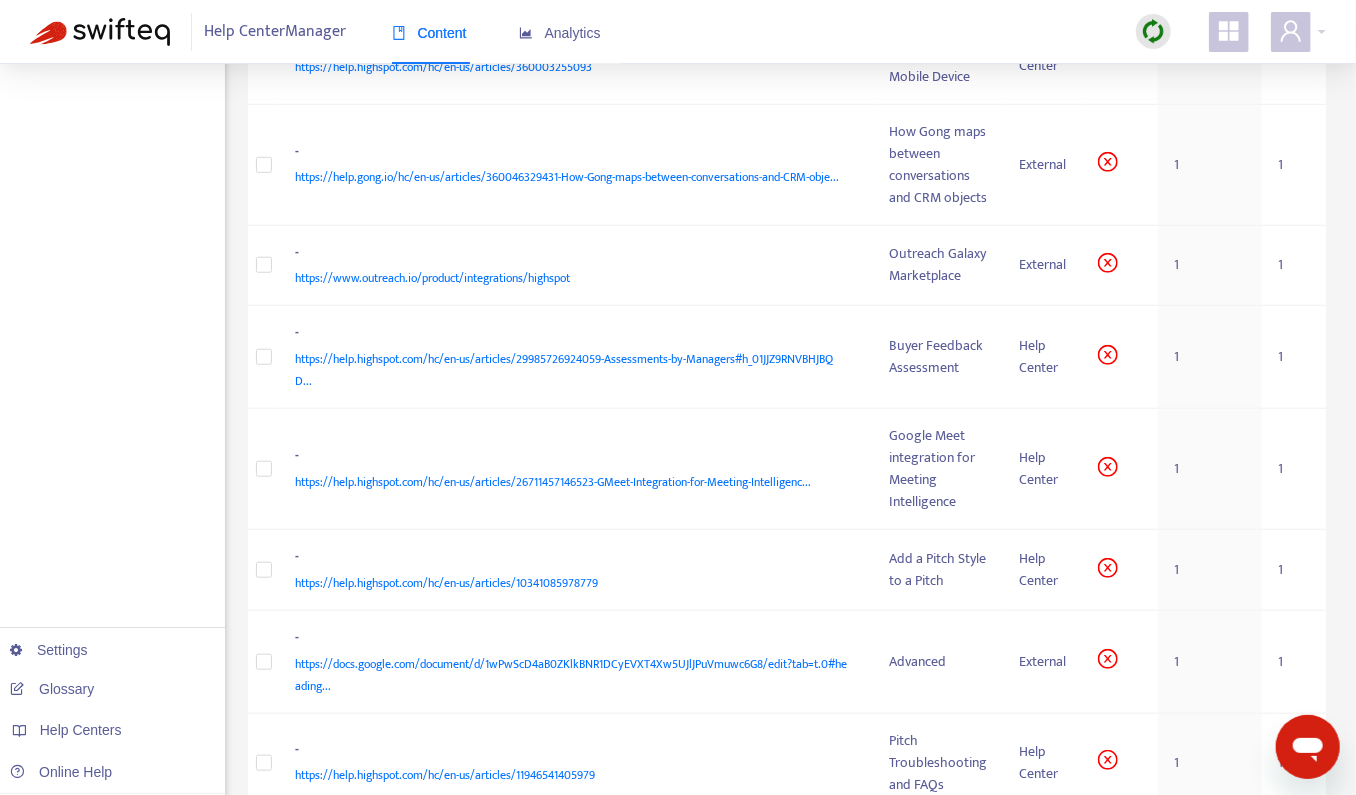 click on "Help Center  Manager" at bounding box center (276, 32) 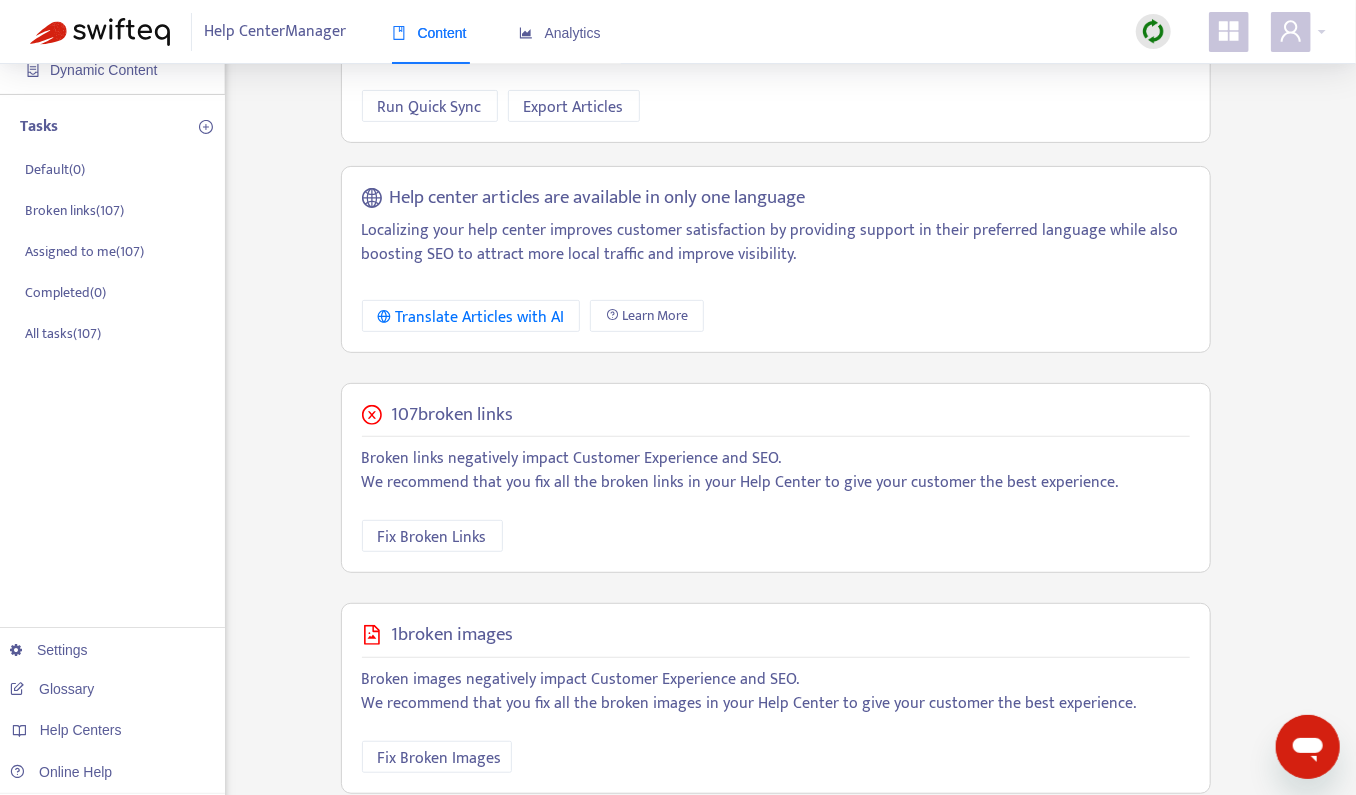 scroll, scrollTop: 243, scrollLeft: 0, axis: vertical 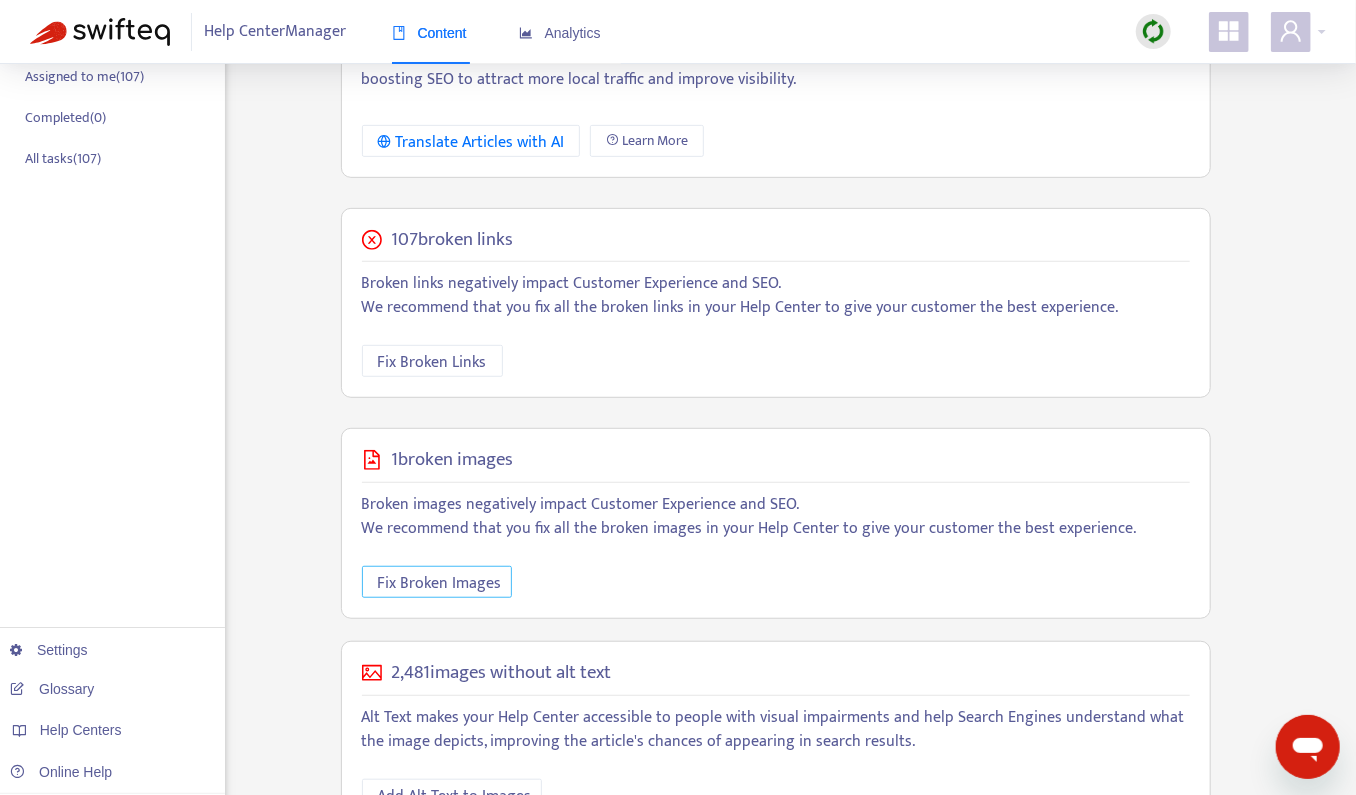 click on "Fix Broken Images" at bounding box center (440, 583) 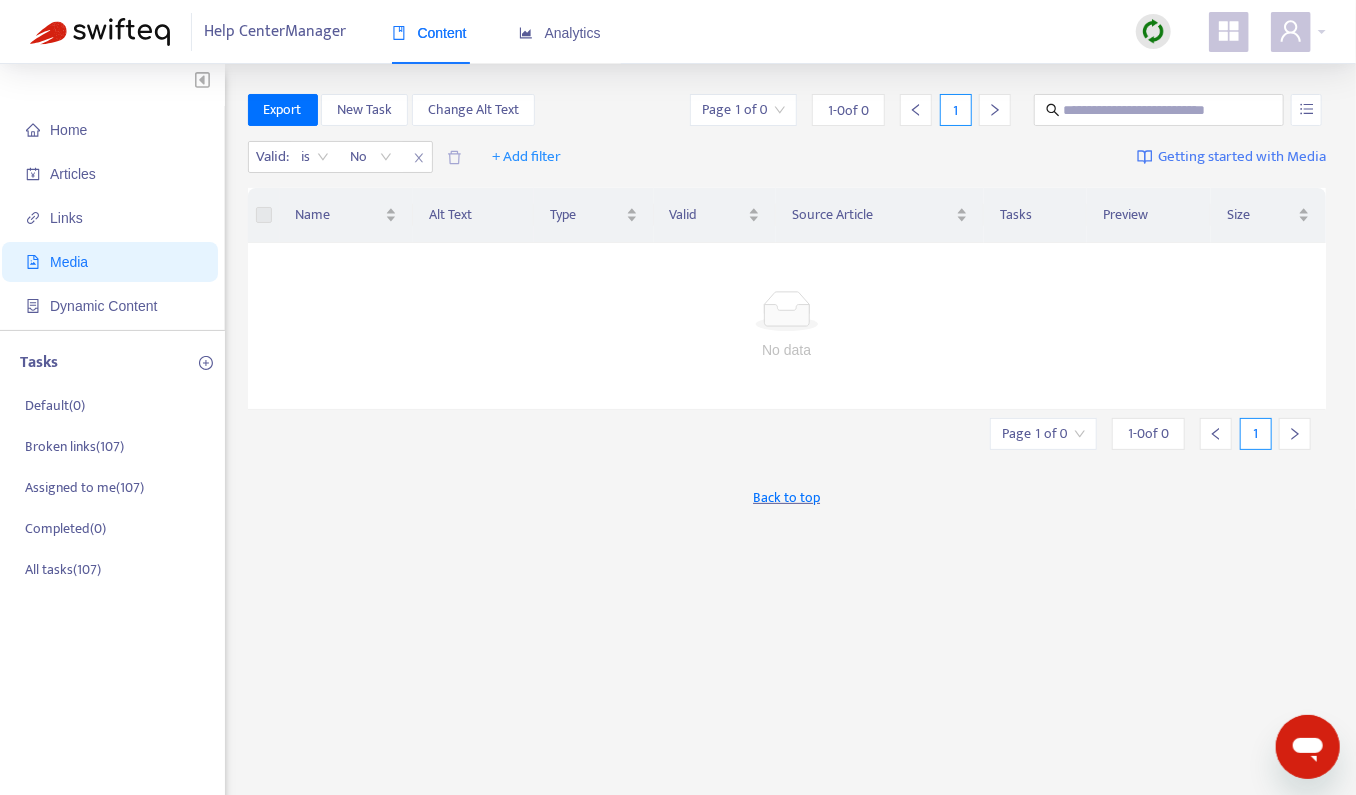 scroll, scrollTop: 0, scrollLeft: 0, axis: both 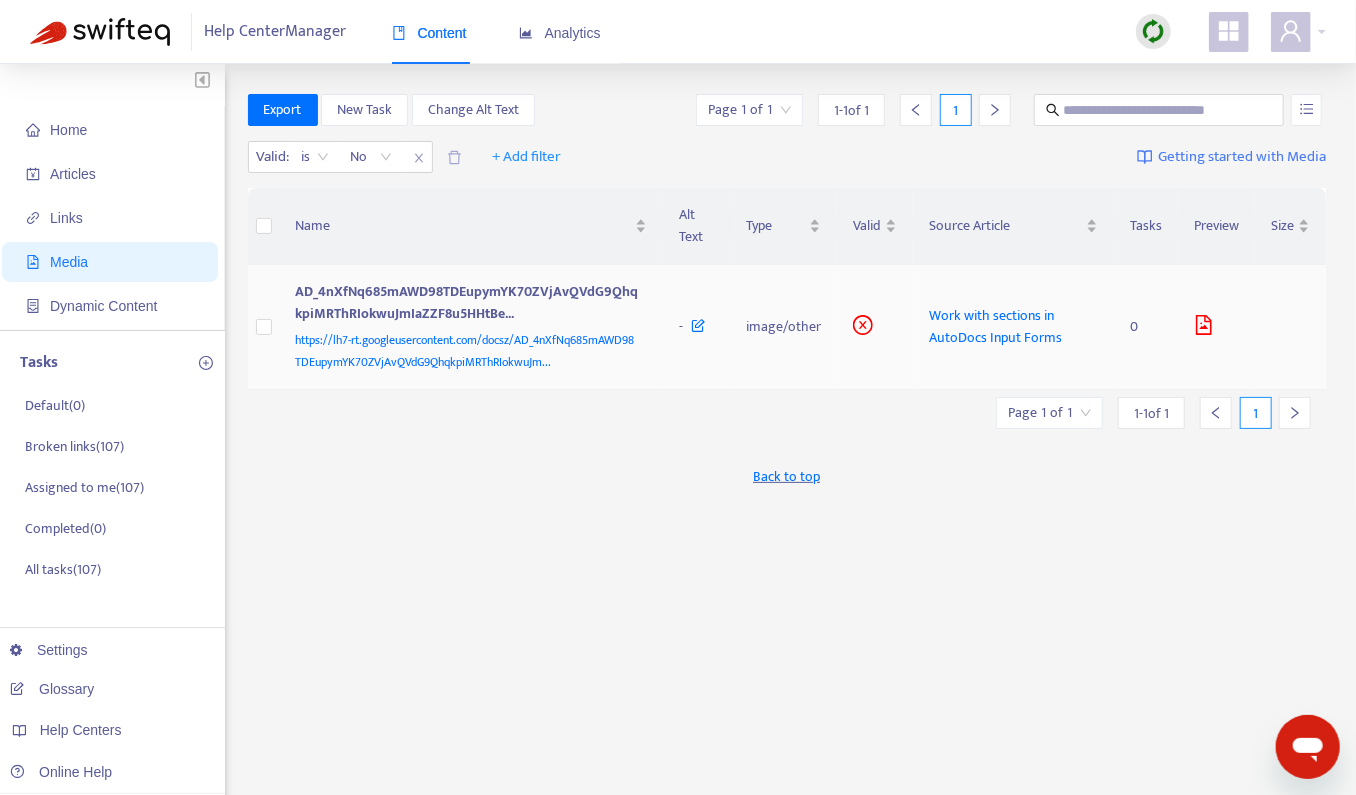 click on "AD_4nXfNq685mAWD98TDEupymYK70ZVjAvQVdG9QhqkpiMRThRIokwuJmIaZZF8u5HHtBe..." at bounding box center [468, 305] 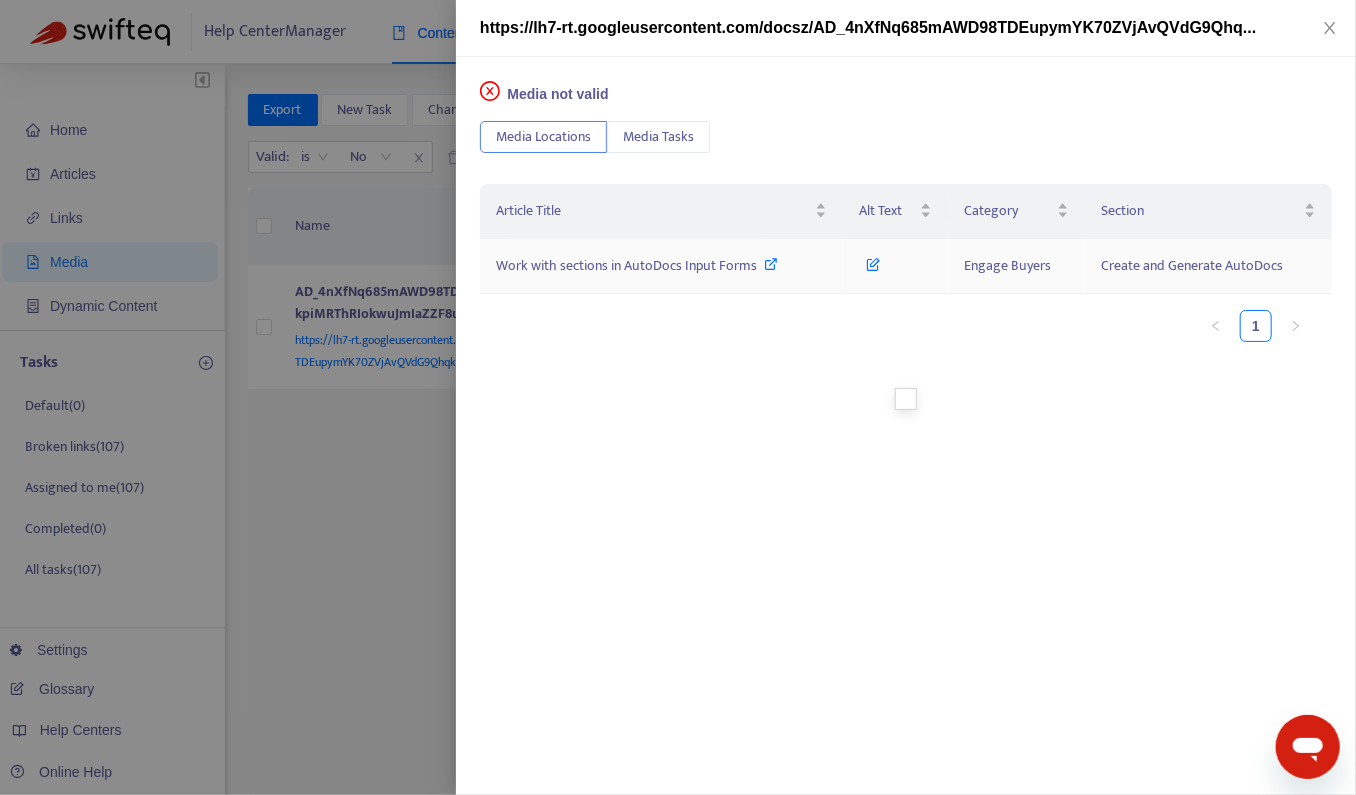 click at bounding box center [772, 264] 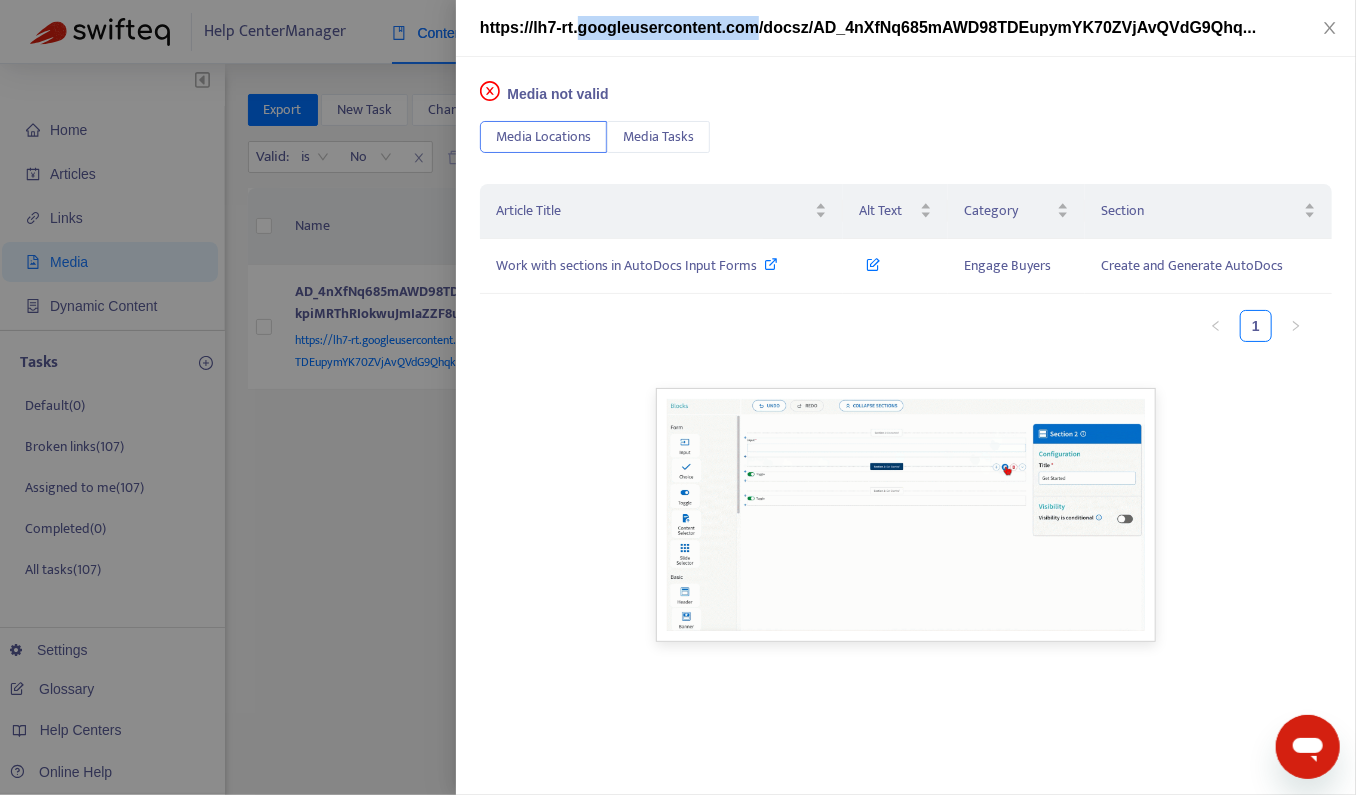drag, startPoint x: 588, startPoint y: 32, endPoint x: 773, endPoint y: 33, distance: 185.0027 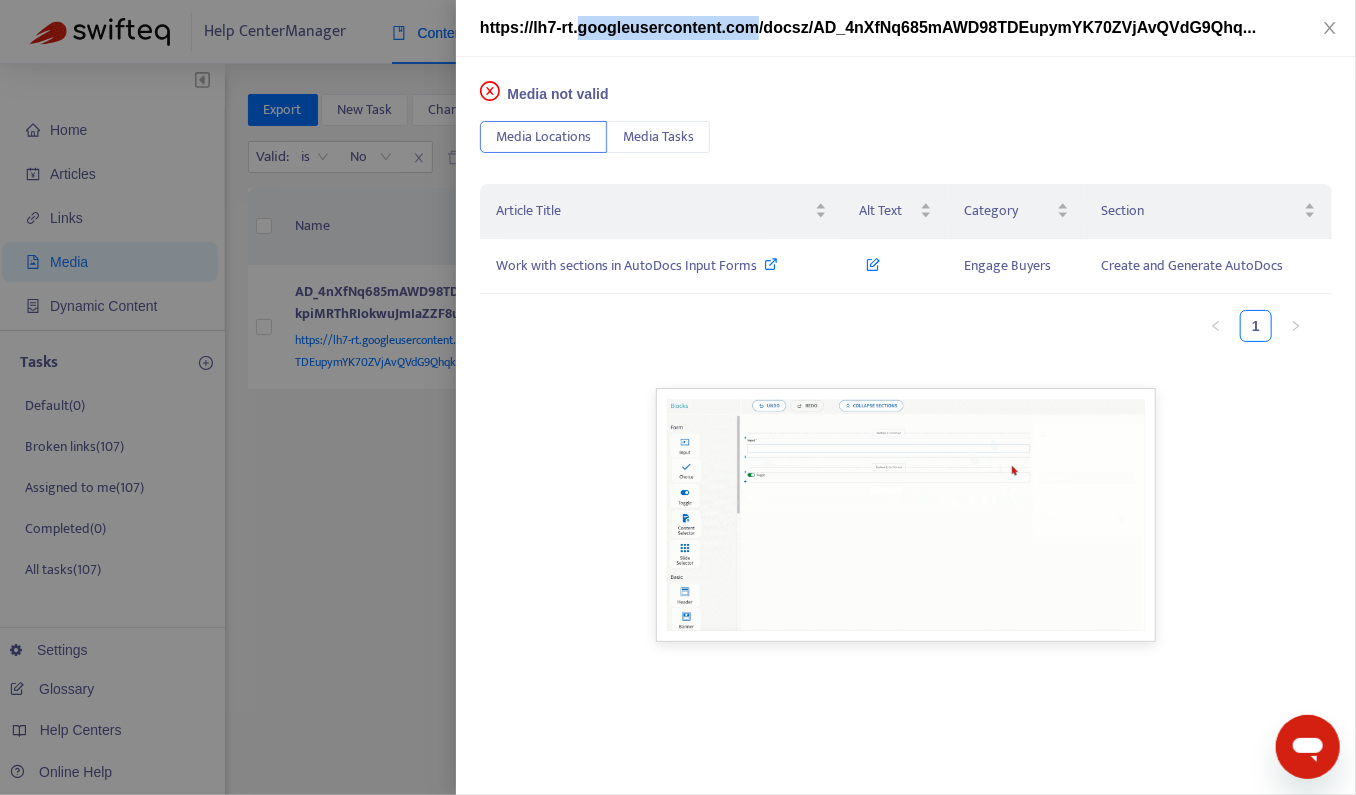 click on "https://lh7-rt.googleusercontent.com/docsz/AD_4nXfNq685mAWD98TDEupymYK70ZVjAvQVdG9Qhq..." at bounding box center (868, 27) 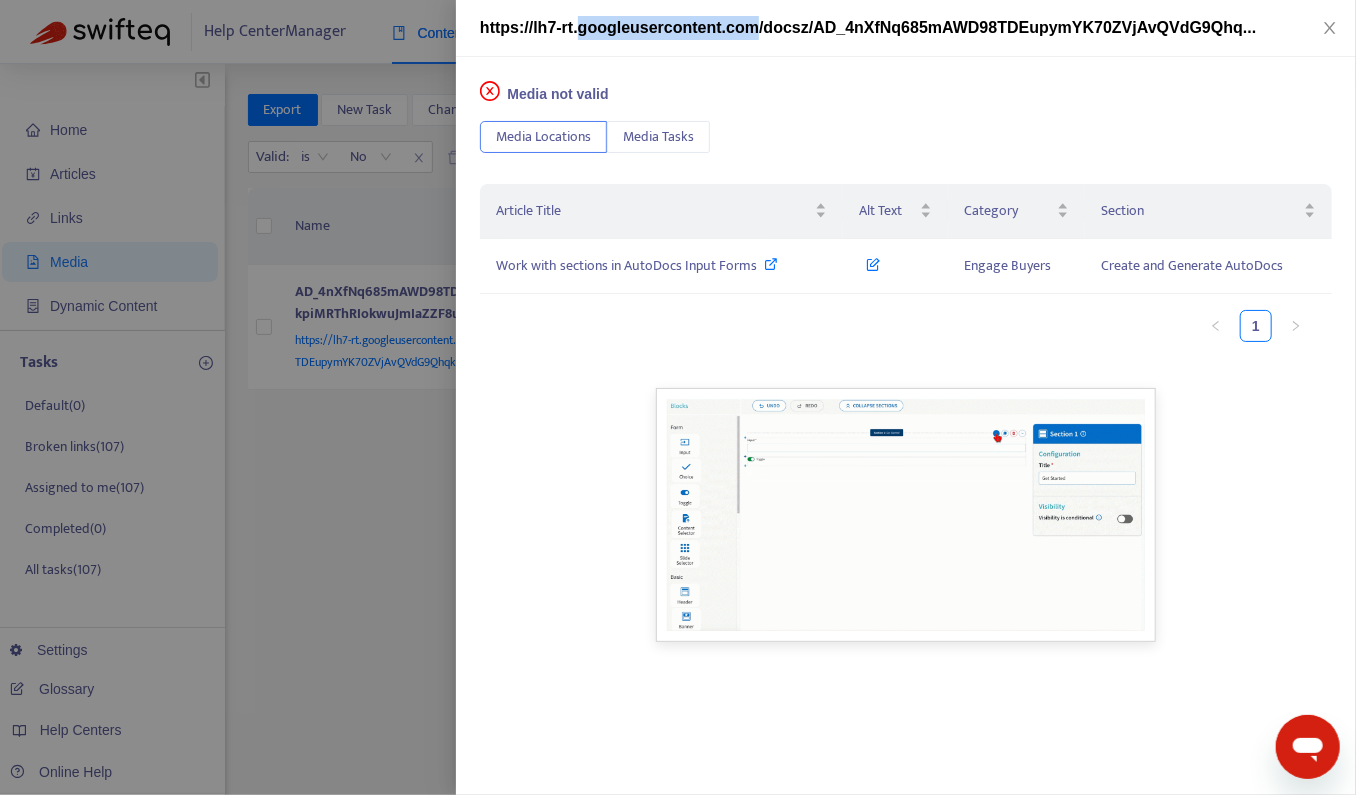 copy on "googleusercontent.com" 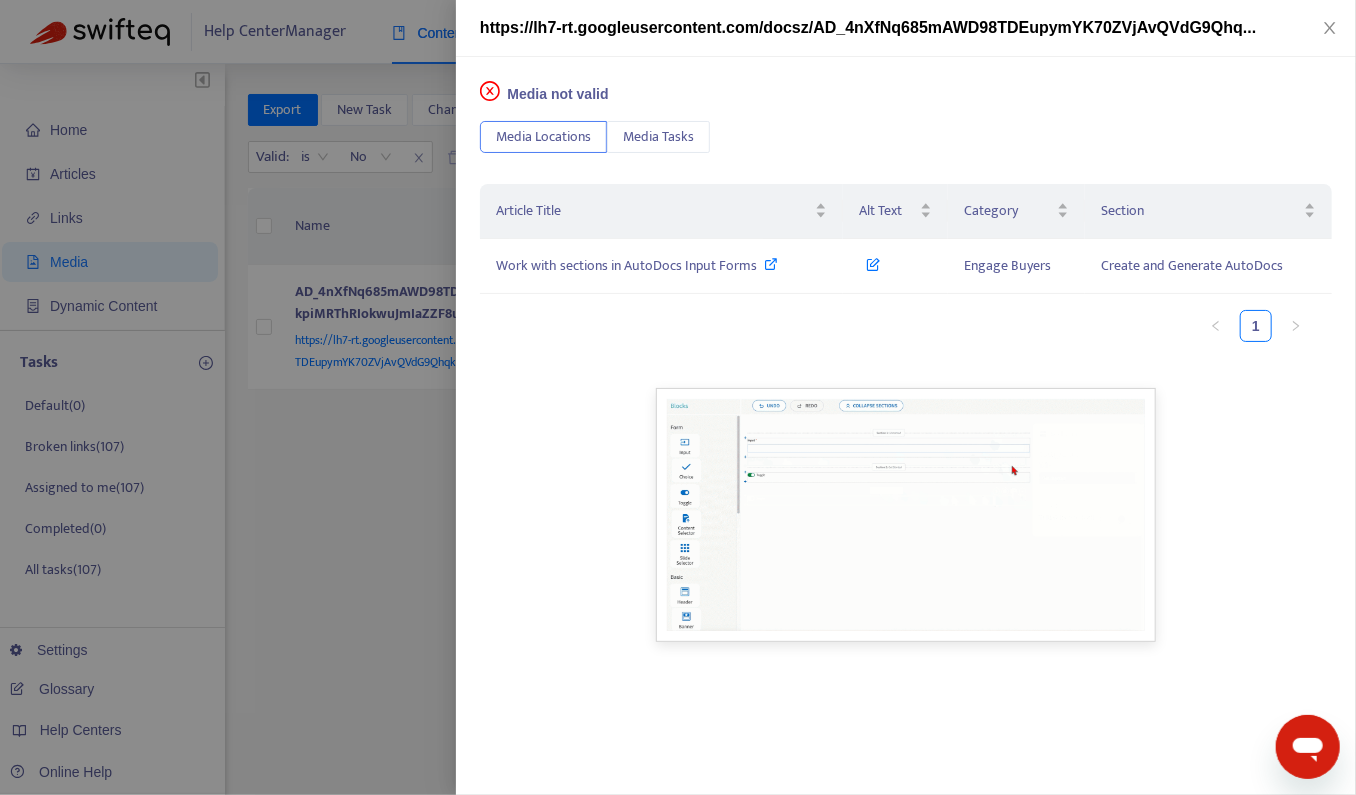 click at bounding box center [678, 397] 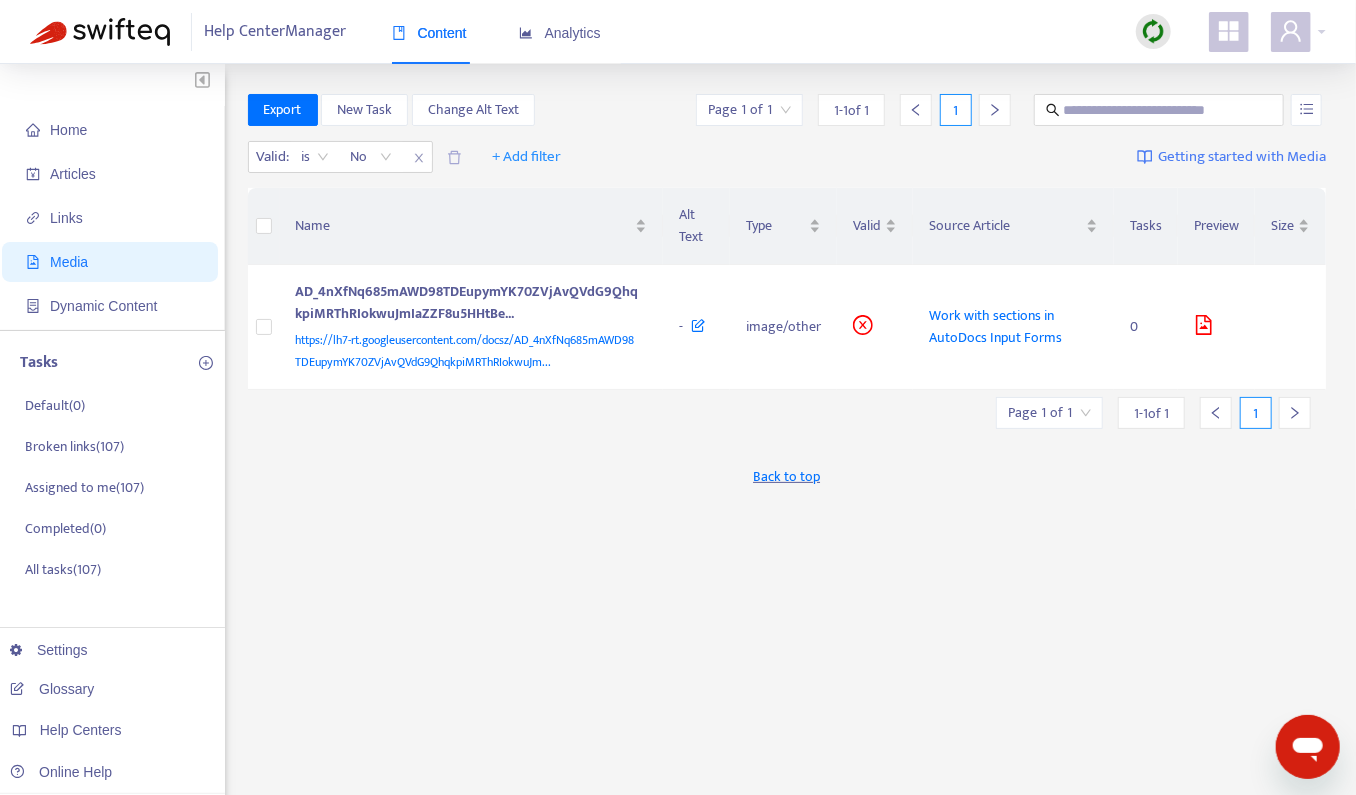 click on "Media" at bounding box center (114, 262) 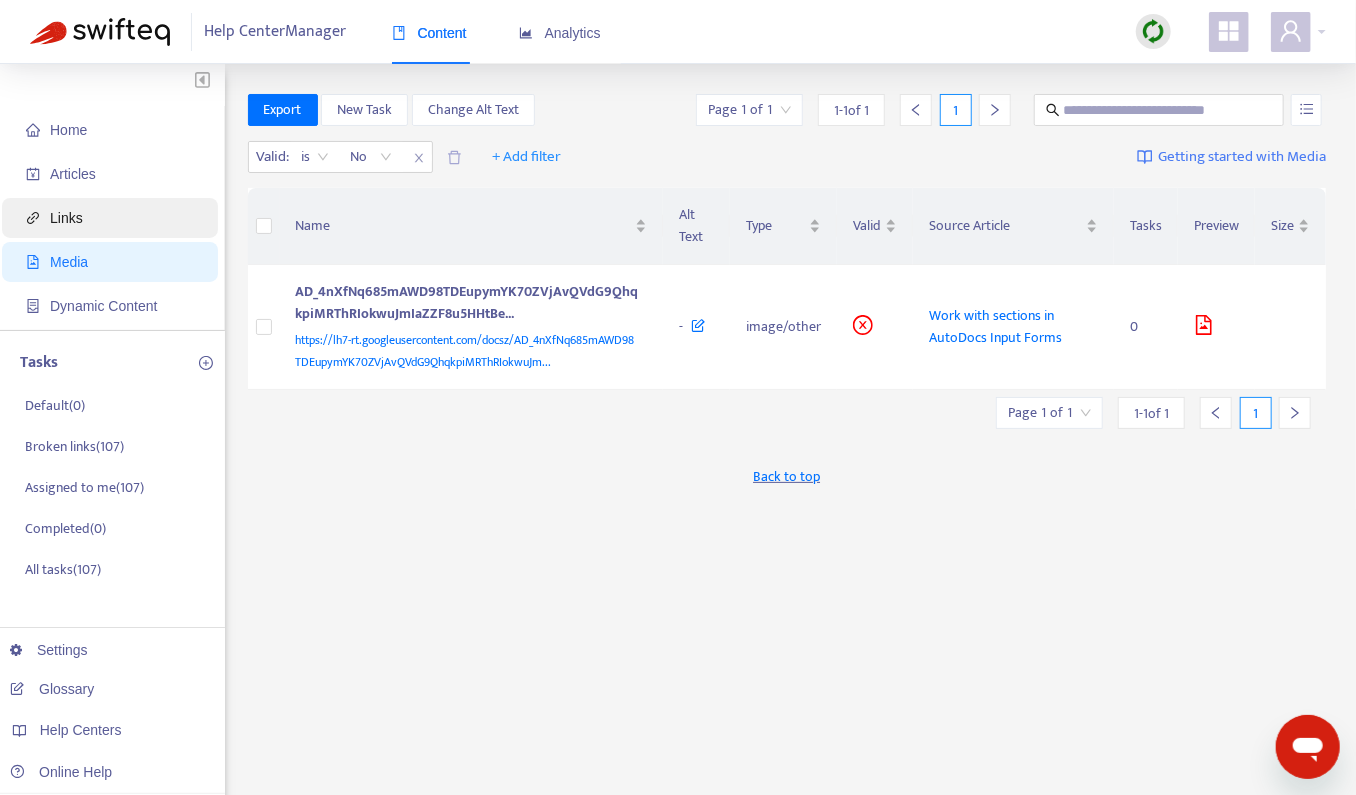 click on "Links" at bounding box center [114, 218] 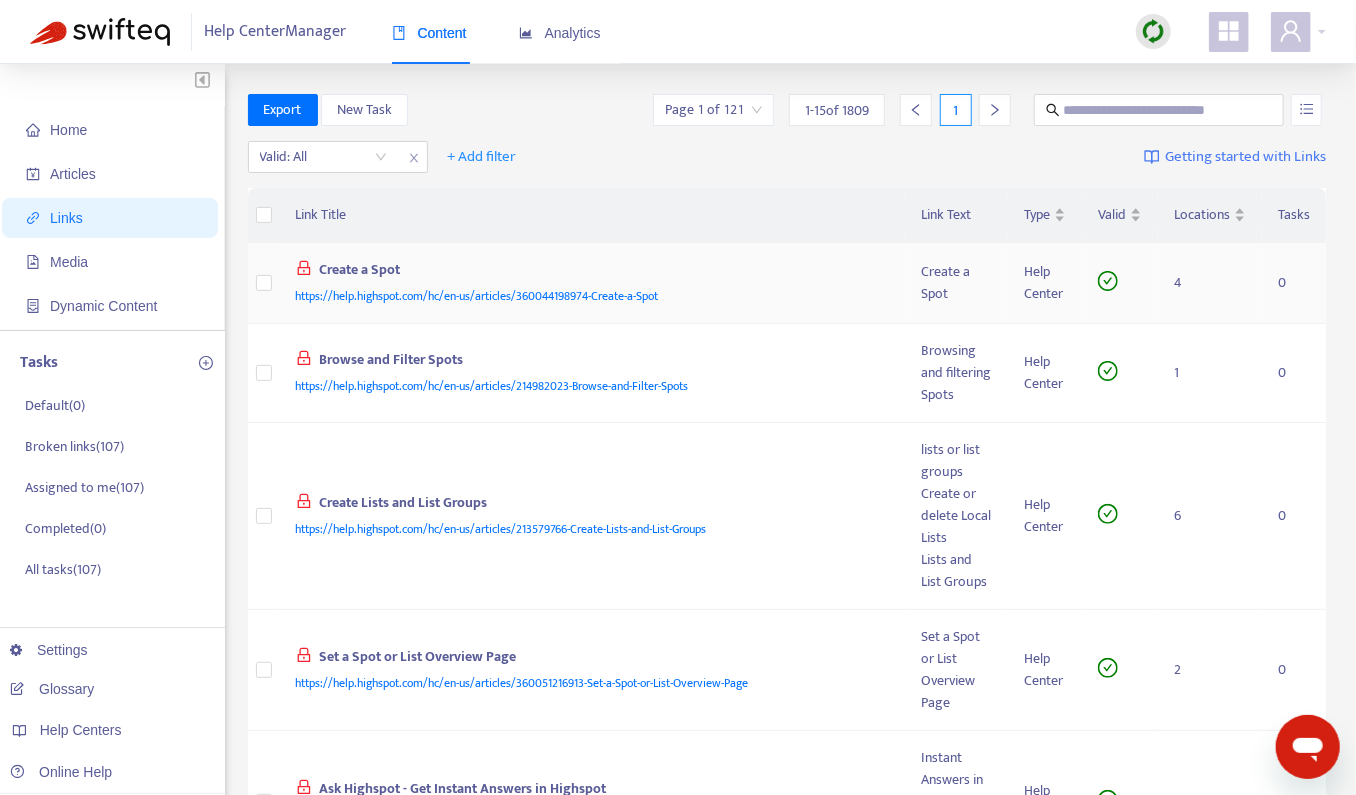 click on "Create a Spot" at bounding box center [589, 272] 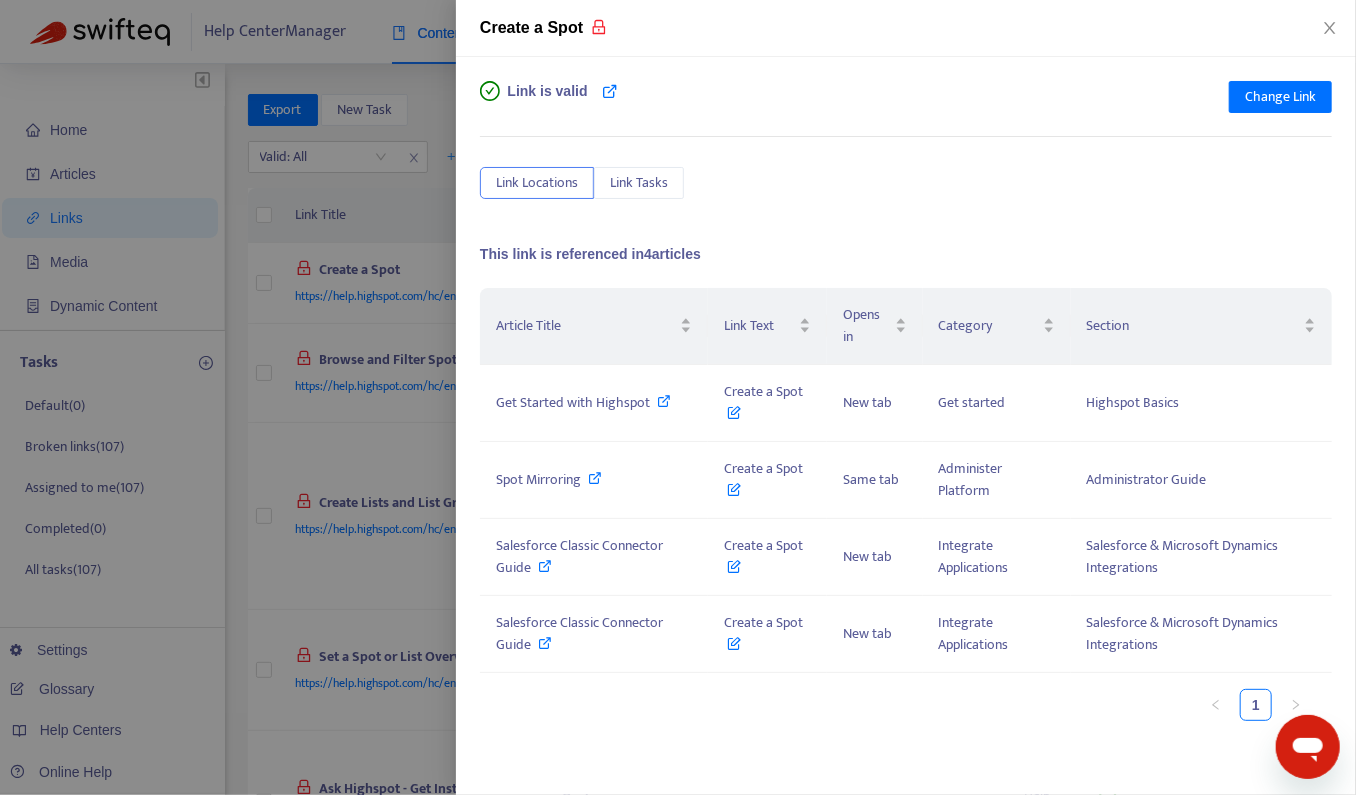 click at bounding box center (678, 397) 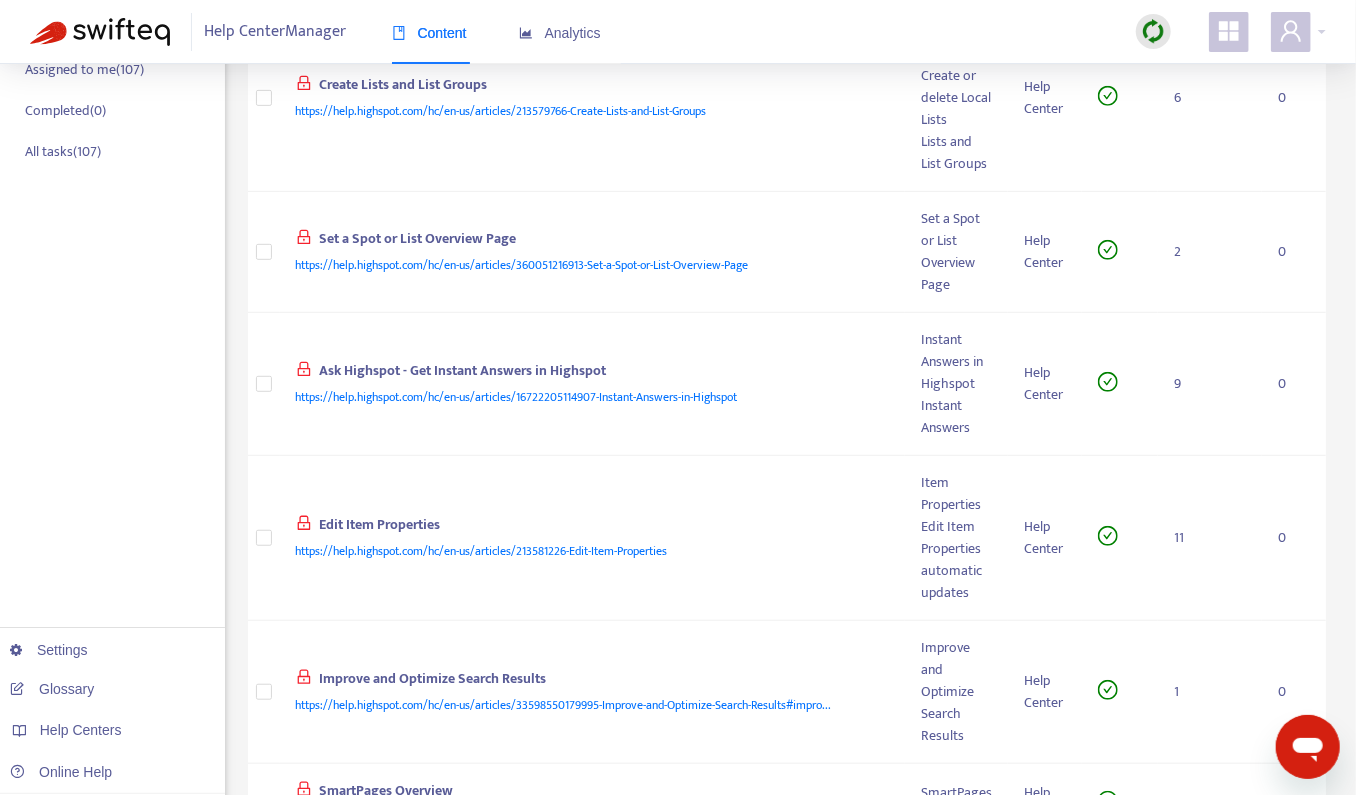 scroll, scrollTop: 0, scrollLeft: 0, axis: both 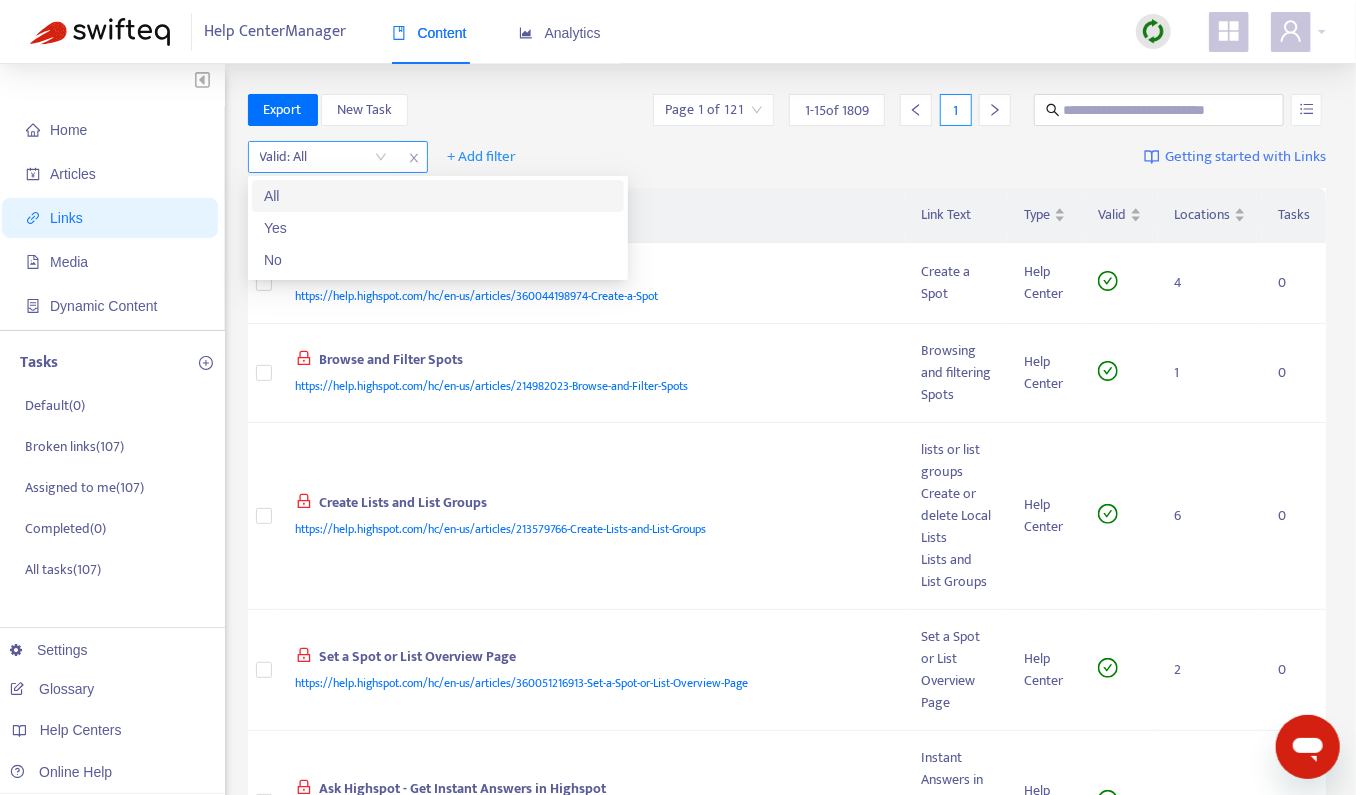 click at bounding box center [323, 157] 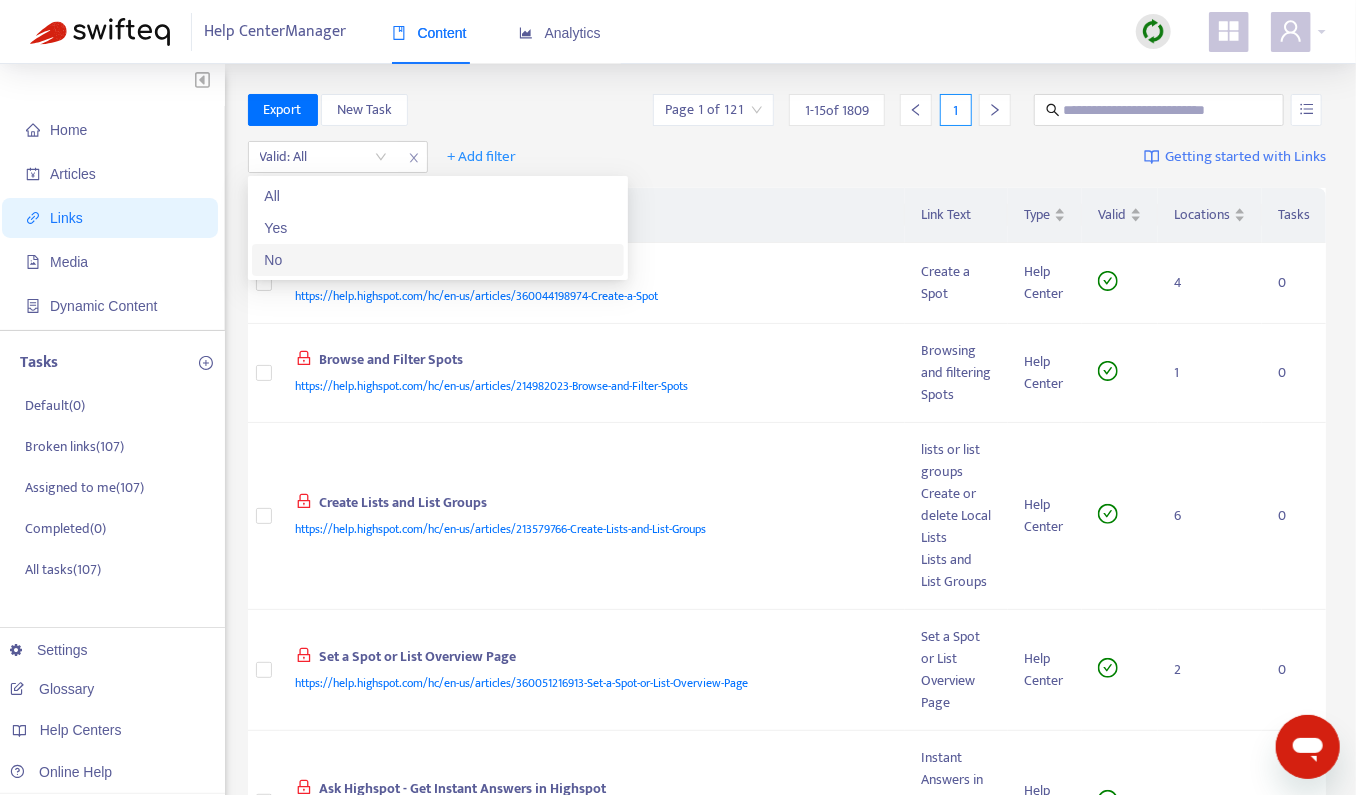 click on "No" at bounding box center (438, 260) 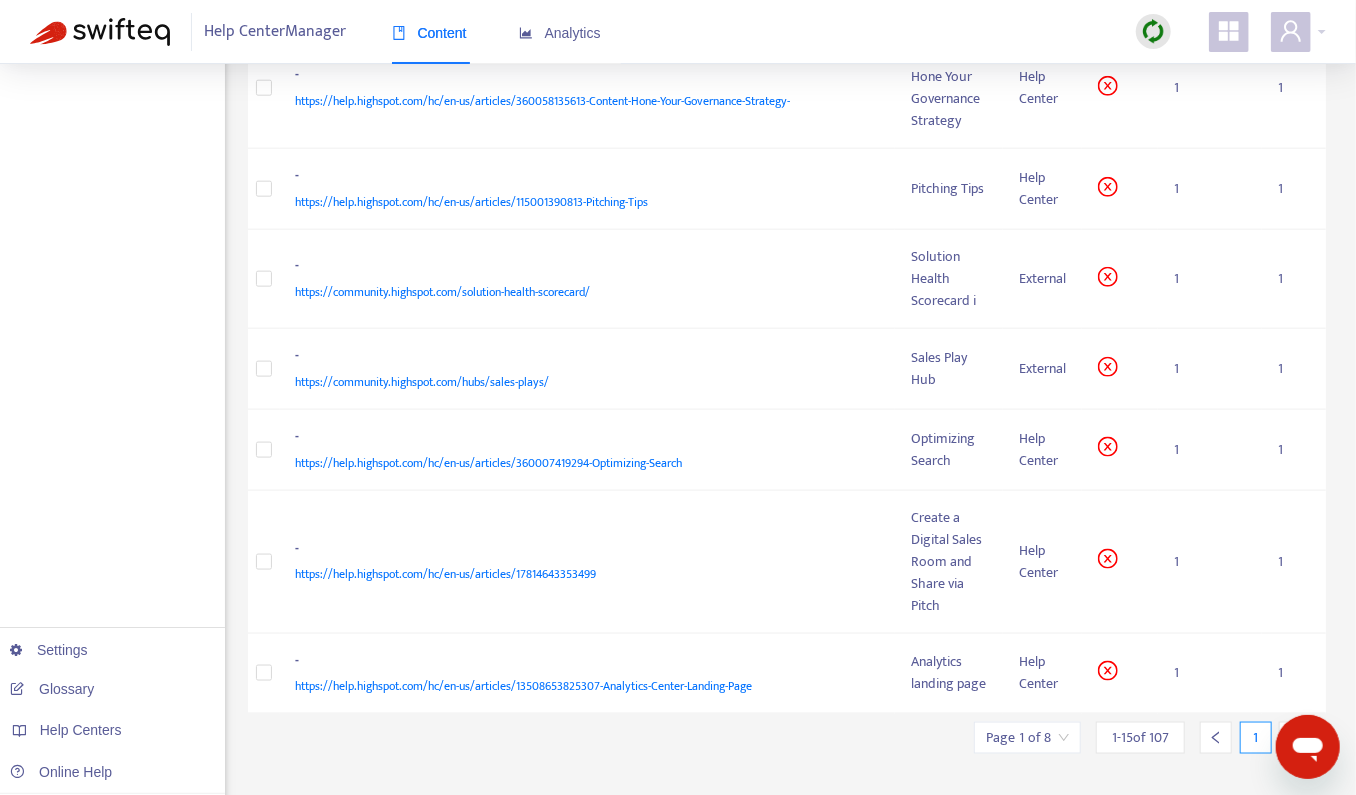 scroll, scrollTop: 1112, scrollLeft: 0, axis: vertical 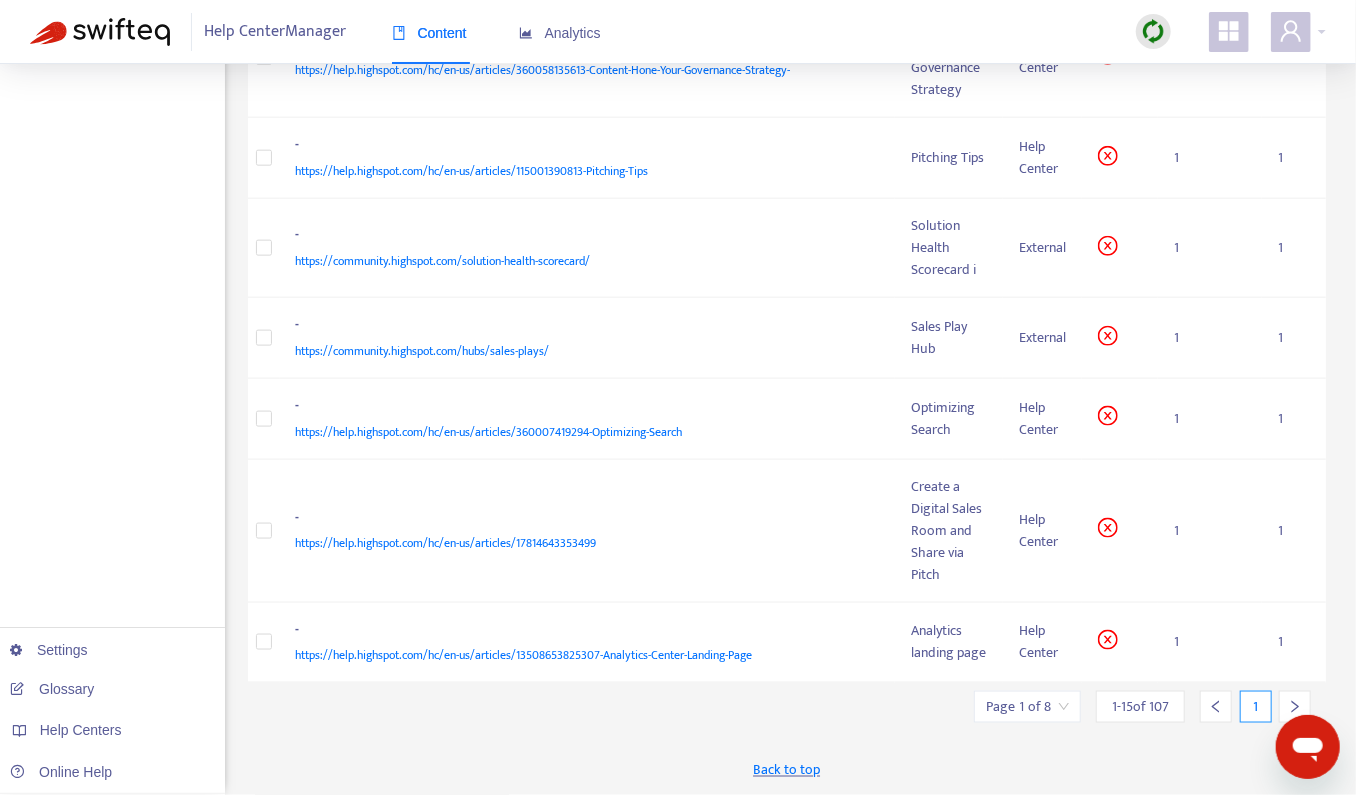 click at bounding box center [1027, 707] 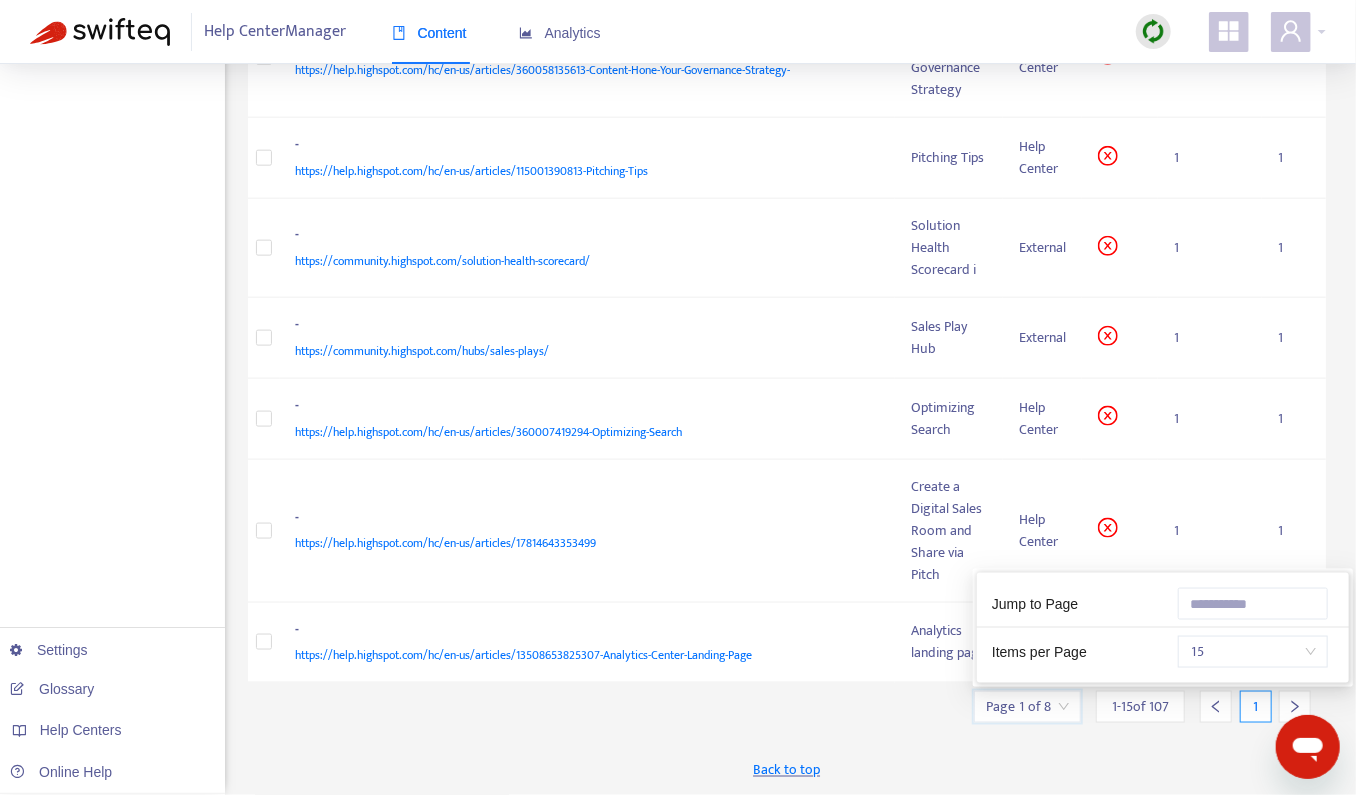 click on "Jump to Page Items per Page 15" at bounding box center (1163, 628) 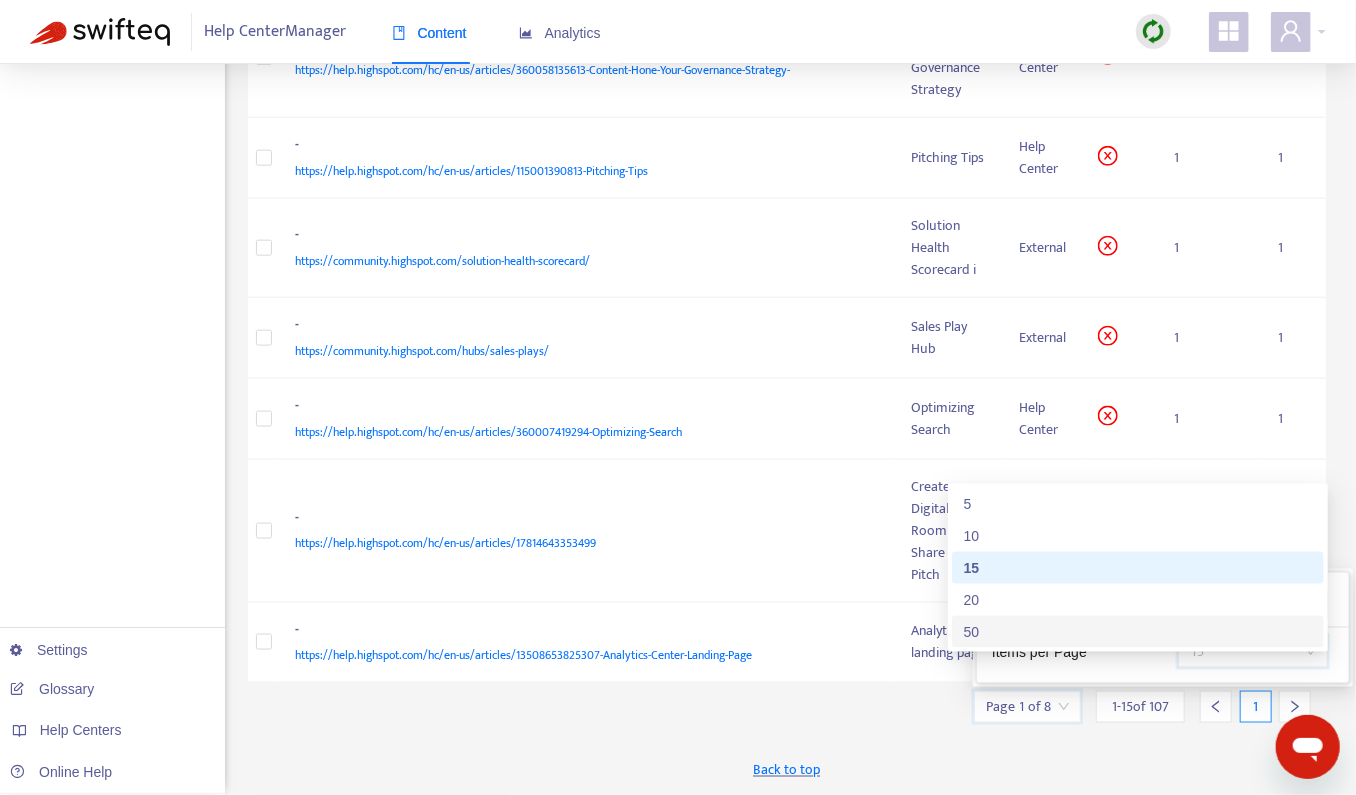 click on "50" at bounding box center (1138, 632) 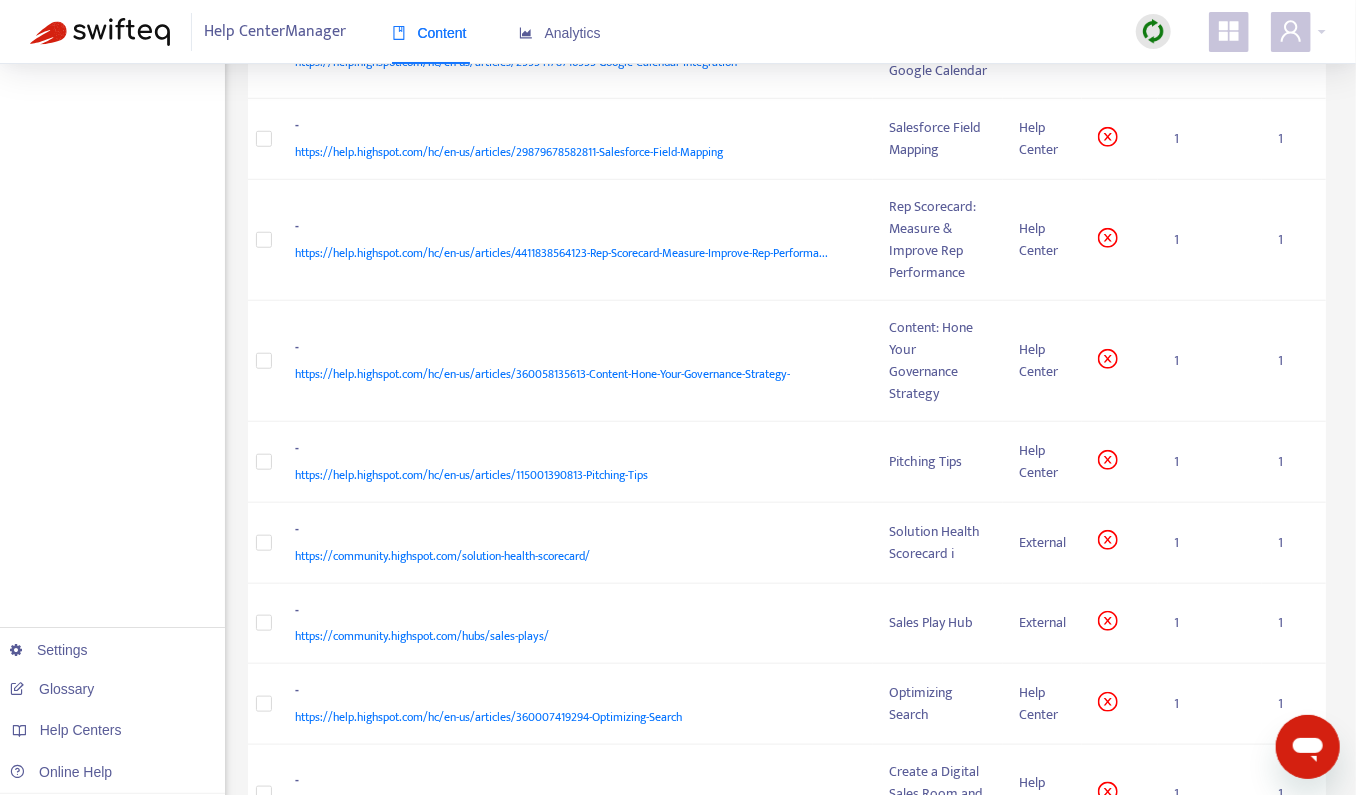scroll, scrollTop: 0, scrollLeft: 0, axis: both 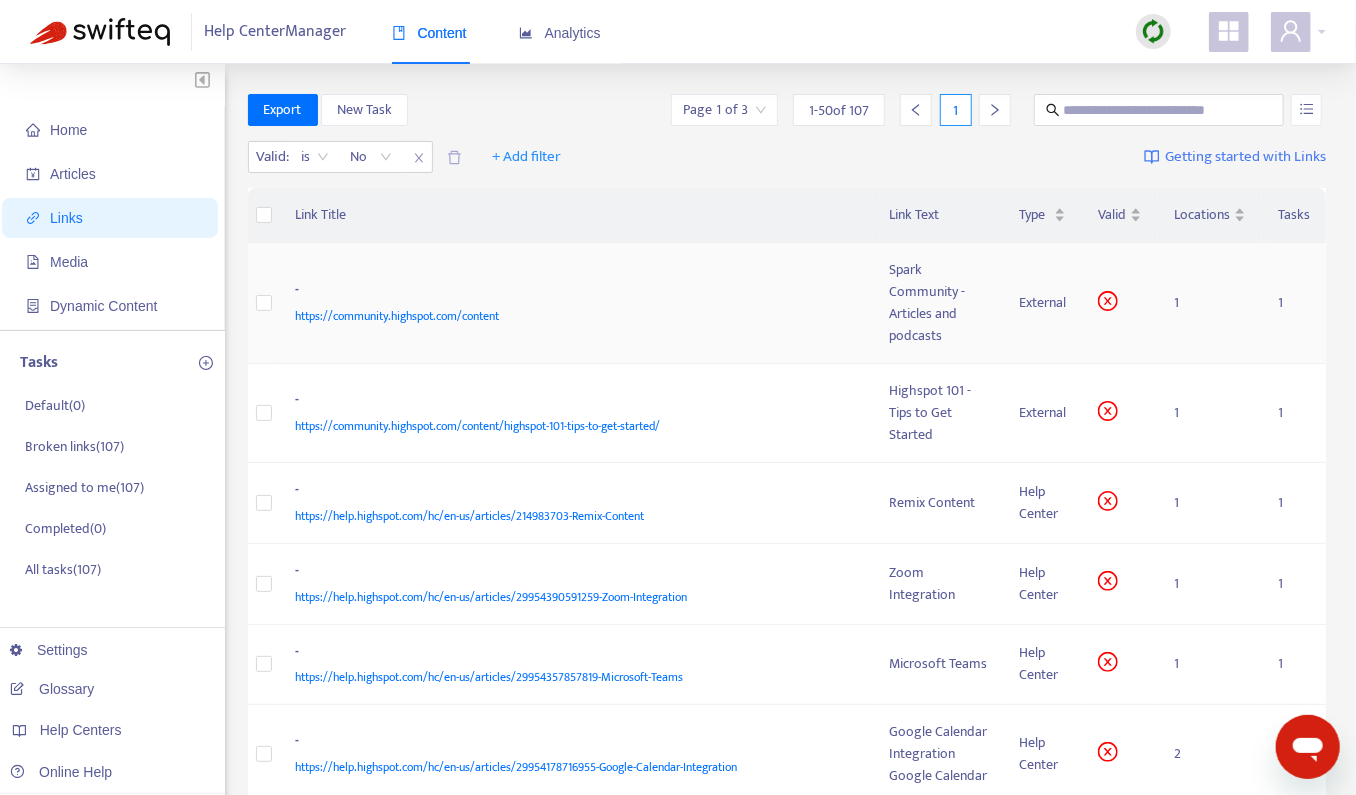 click on "https://community.highspot.com/content" at bounding box center (573, 316) 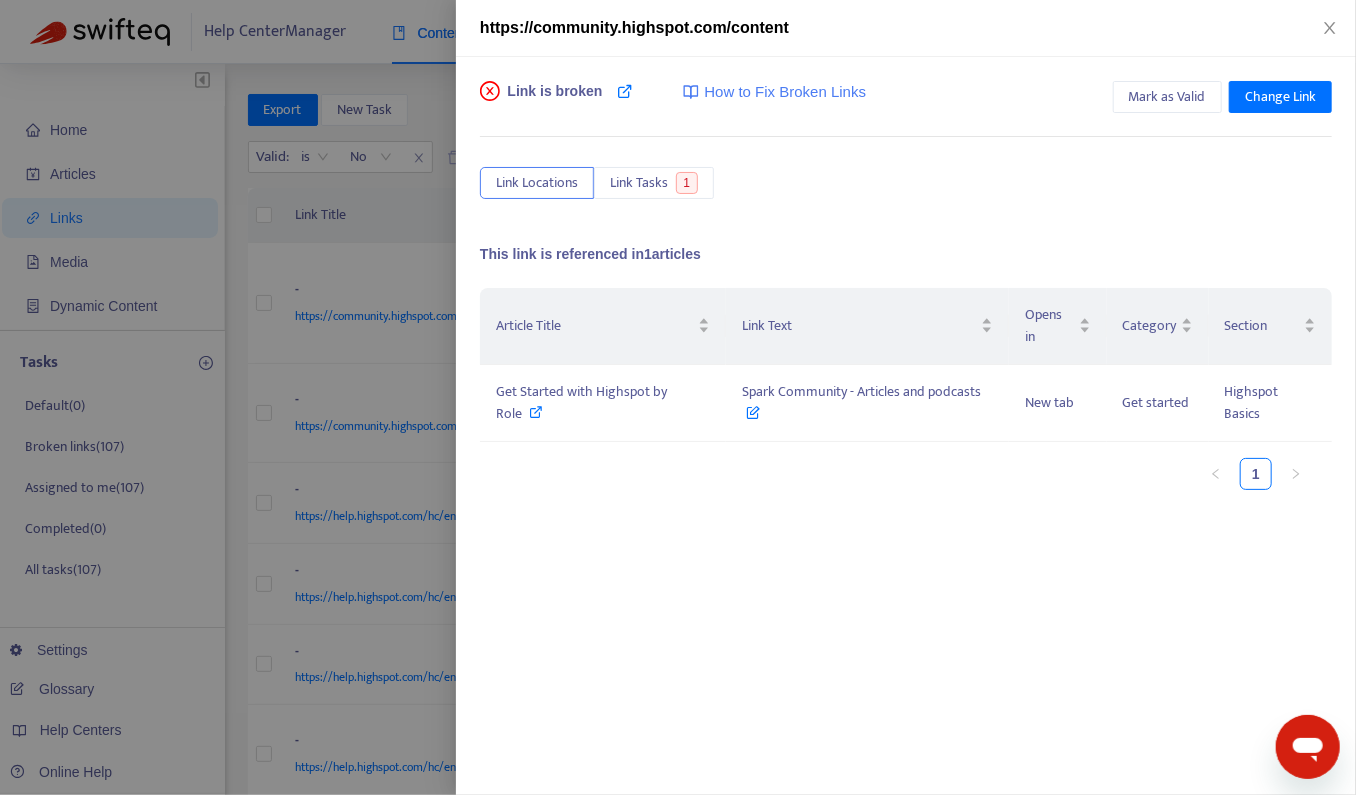 click on "Link is broken How to Fix Broken Links" at bounding box center (673, 101) 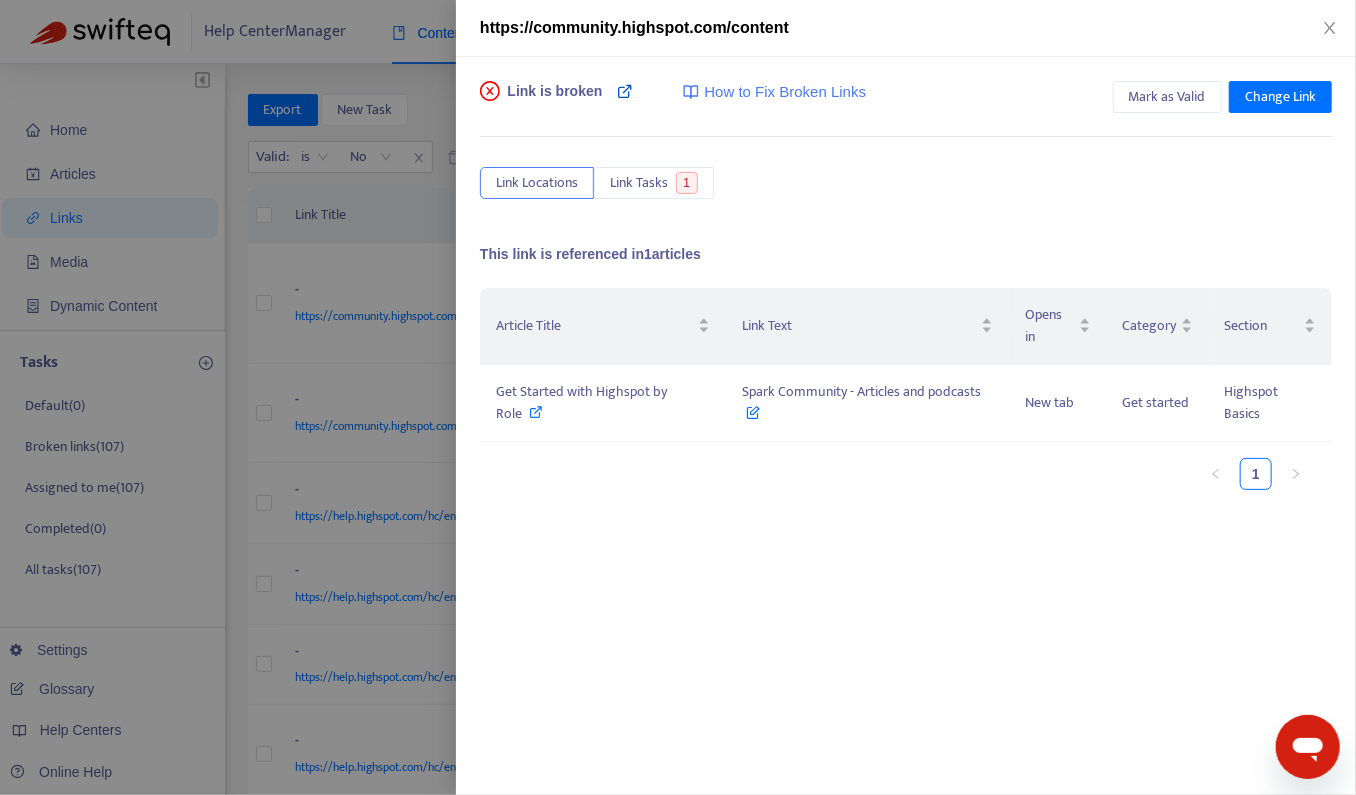 click at bounding box center (625, 91) 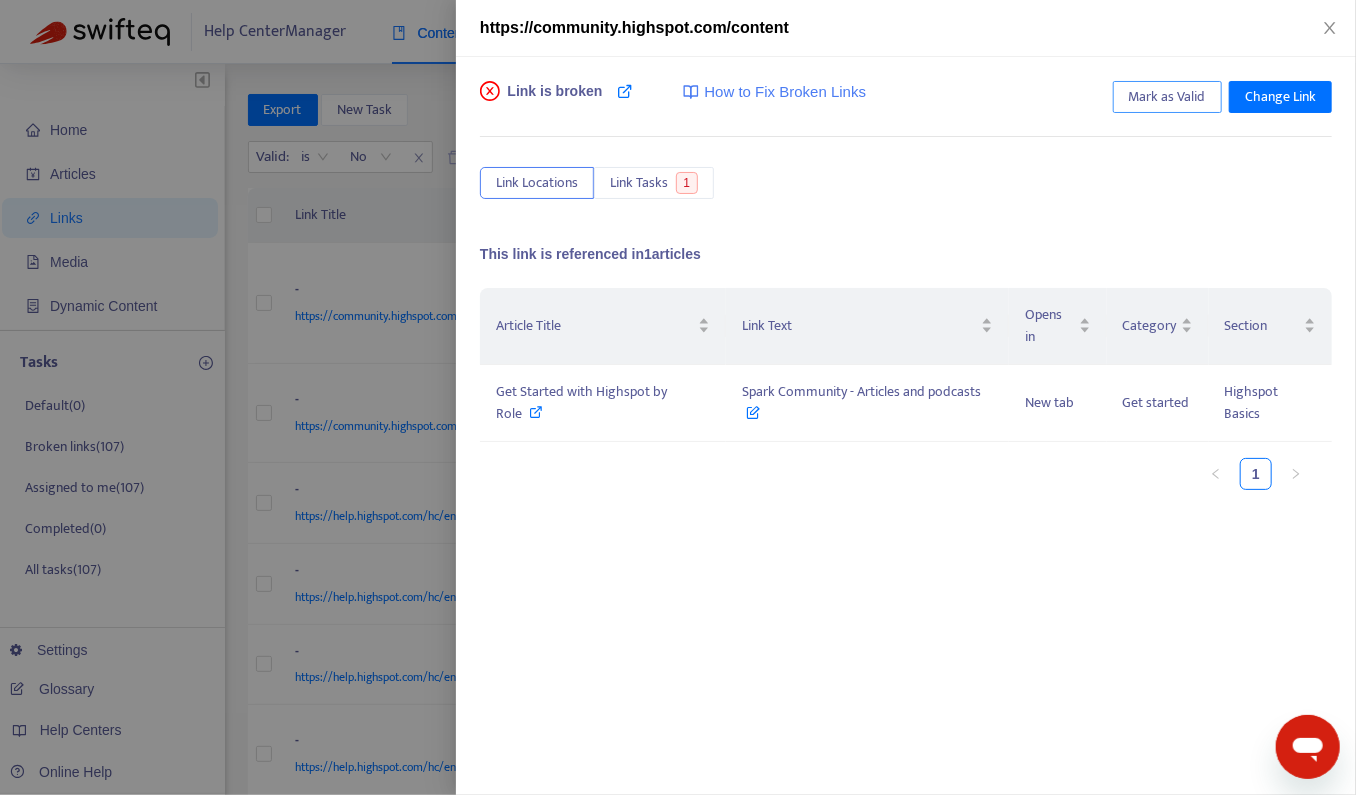 click on "Mark as Valid" at bounding box center [1167, 97] 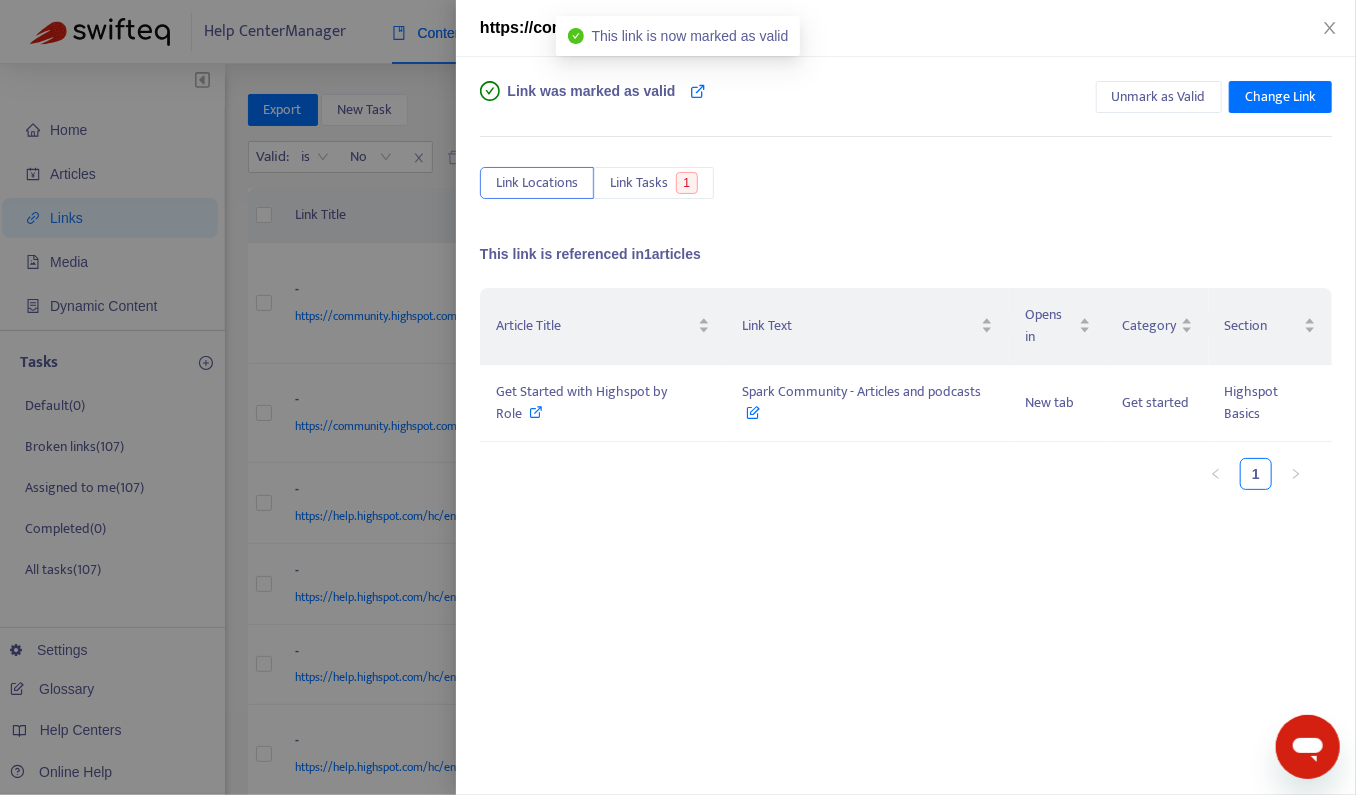 click at bounding box center [678, 397] 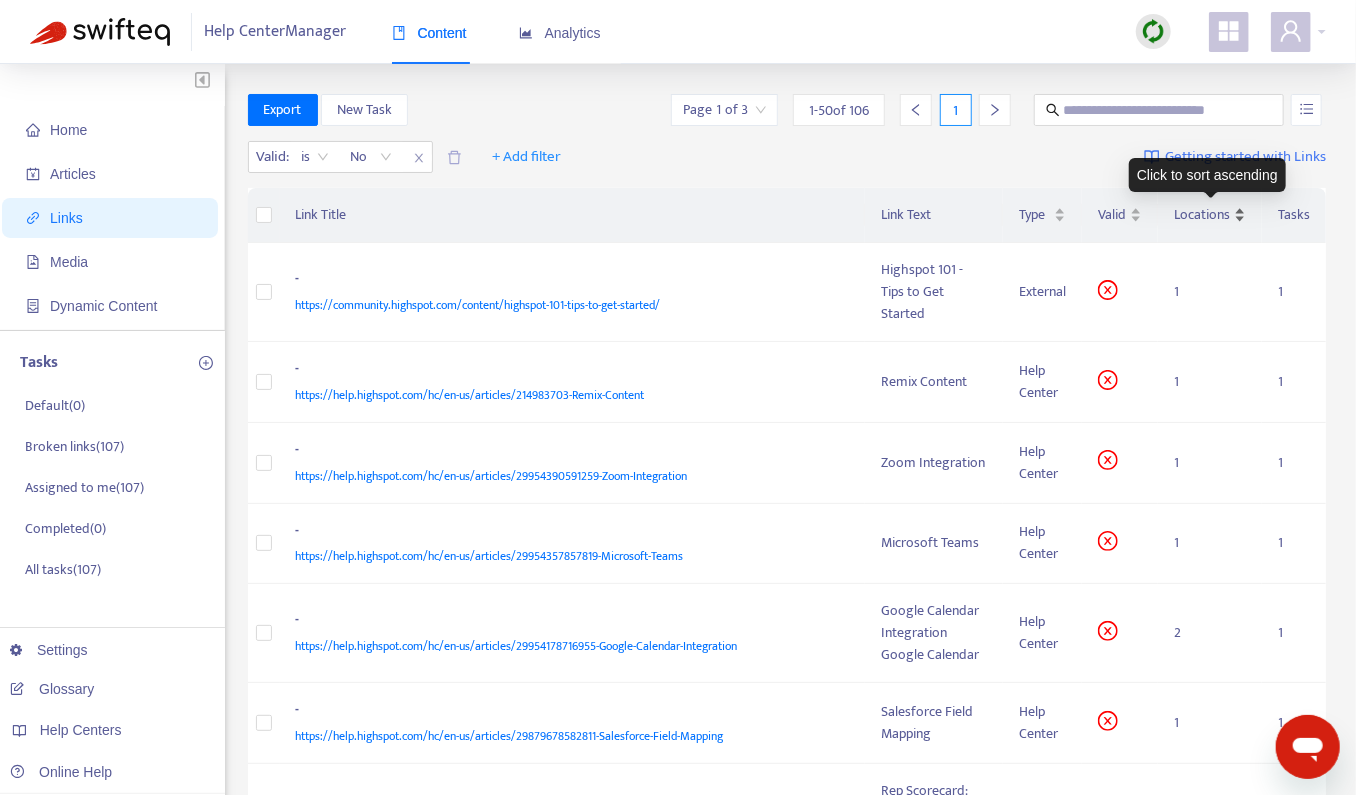 click on "Locations" at bounding box center [1202, 215] 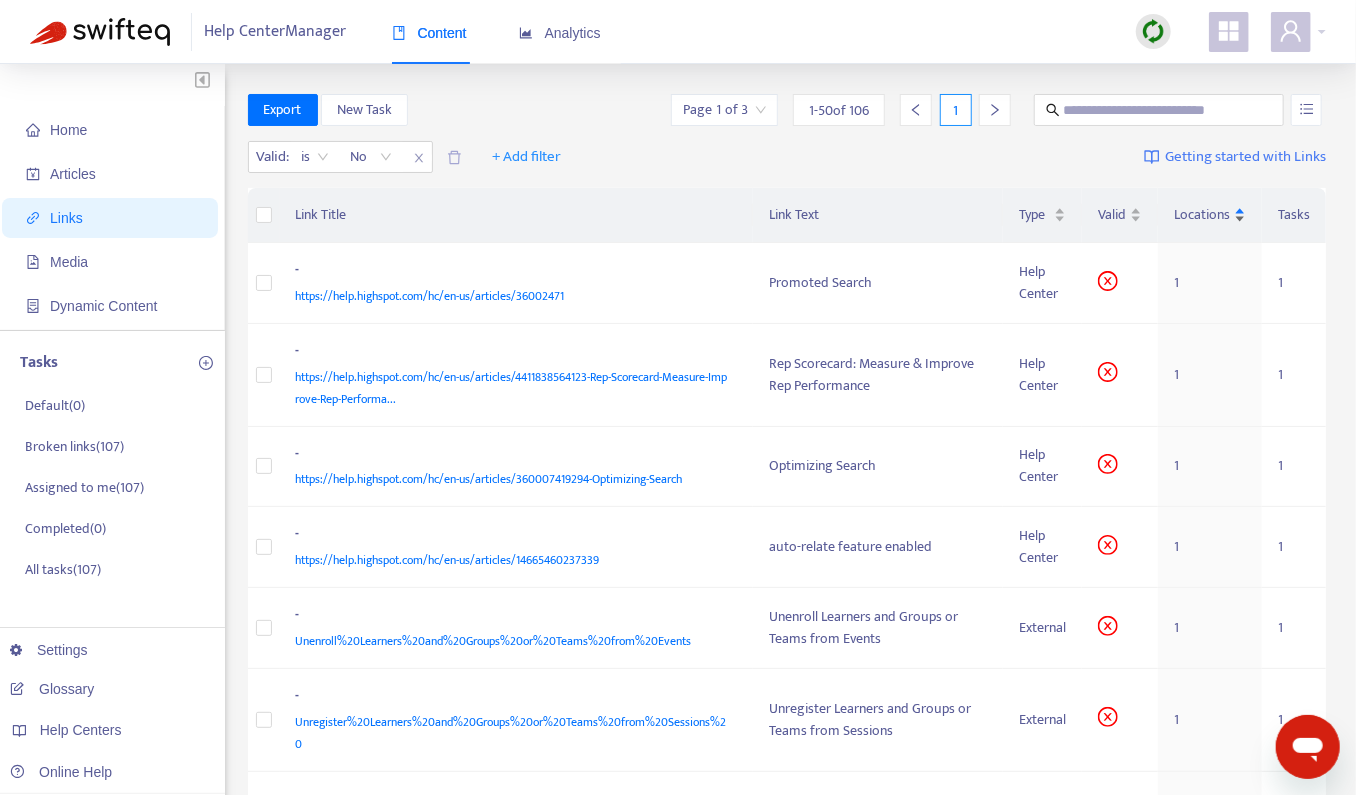 click on "Locations" at bounding box center (1202, 215) 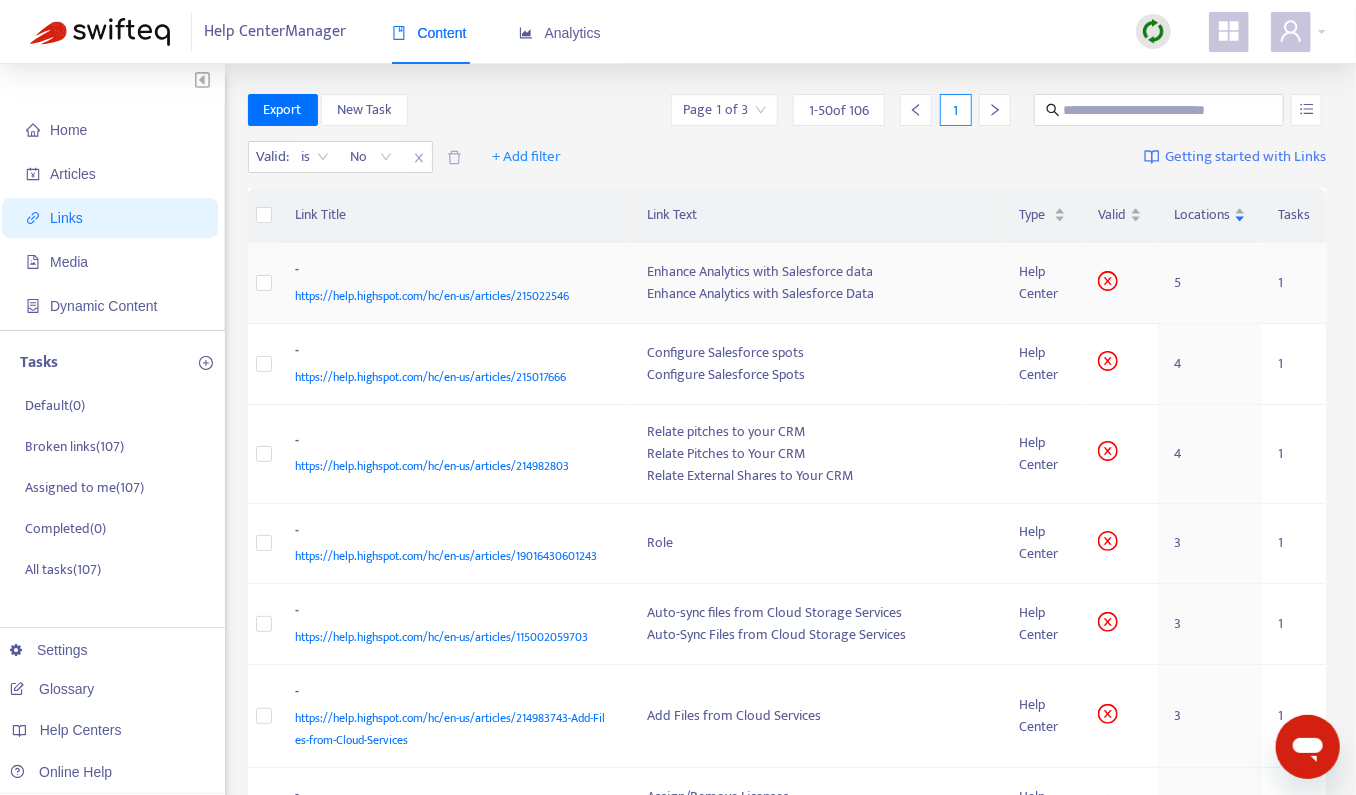 click on "-" at bounding box center [452, 272] 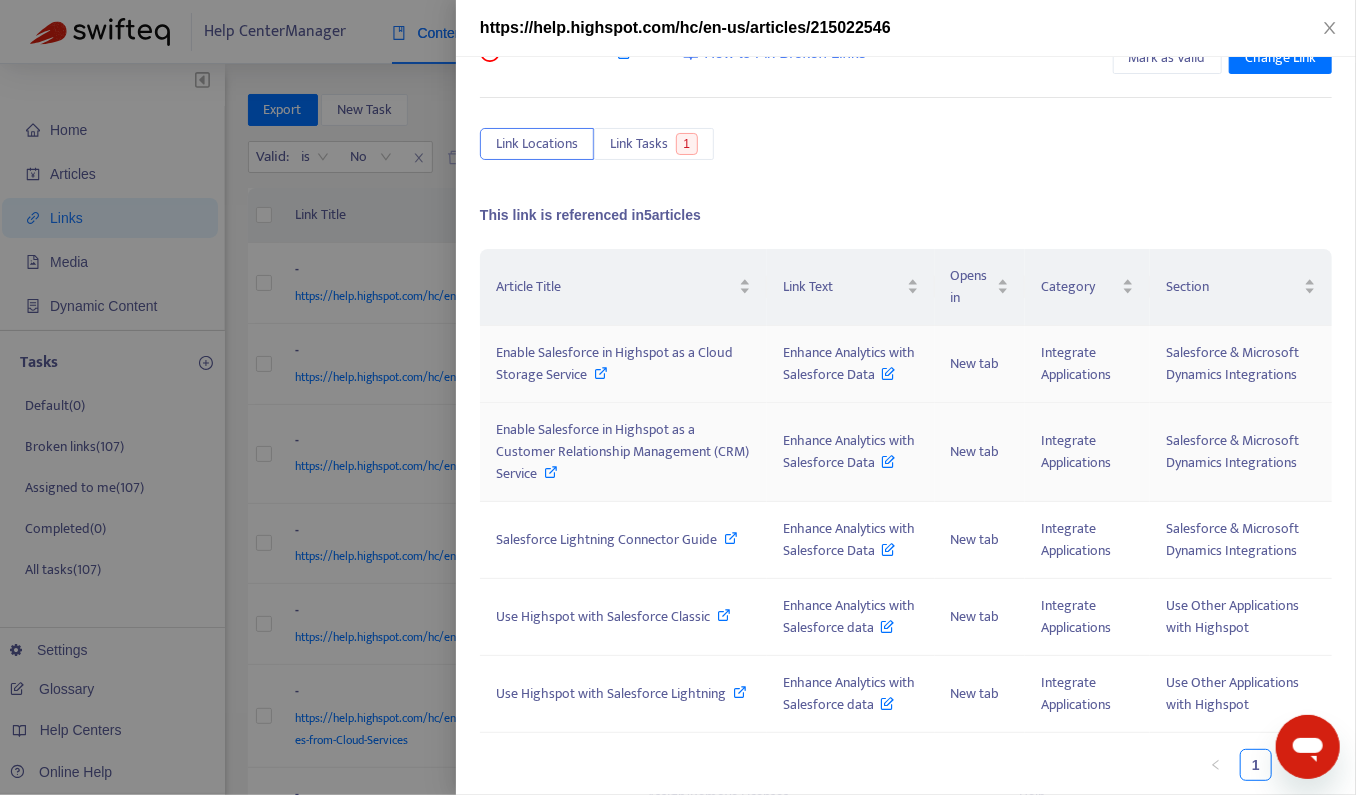scroll, scrollTop: 0, scrollLeft: 0, axis: both 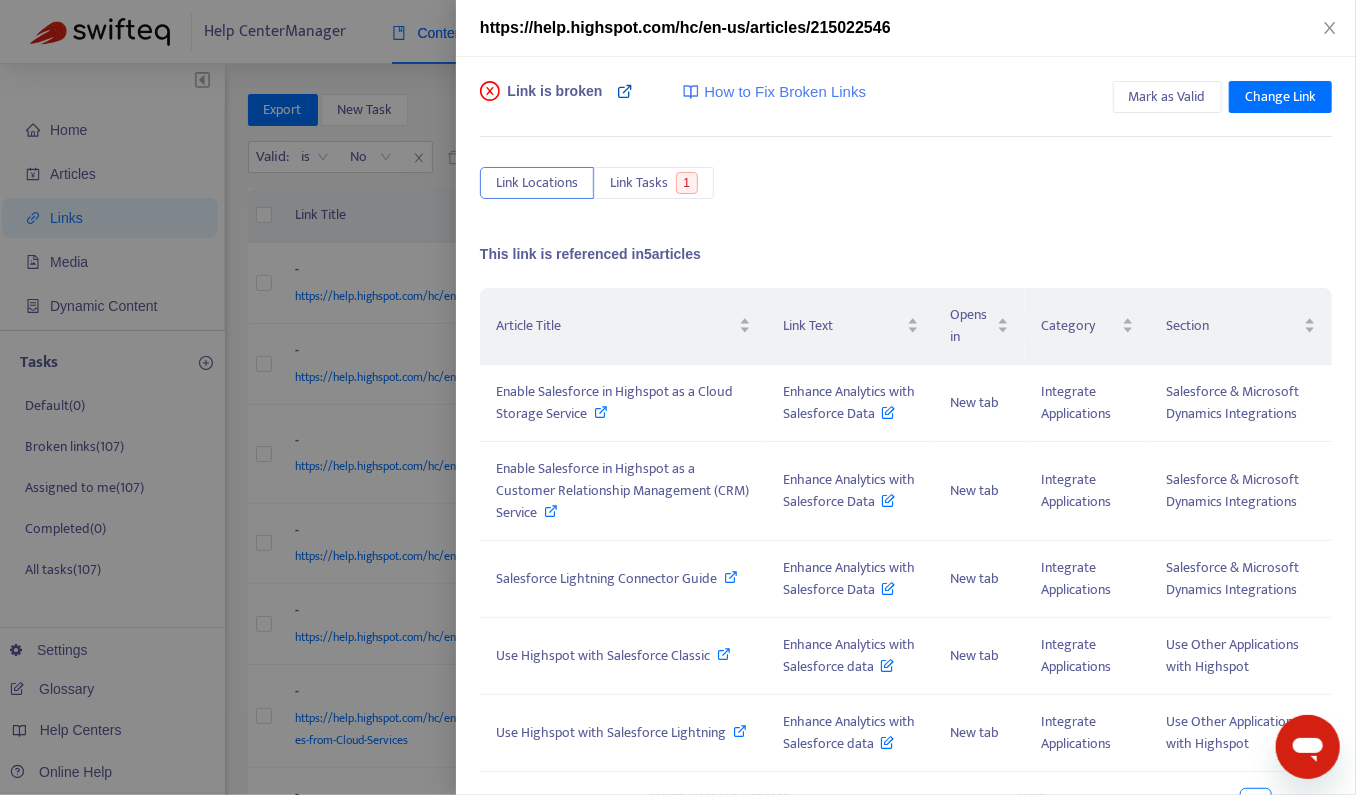 click at bounding box center (625, 91) 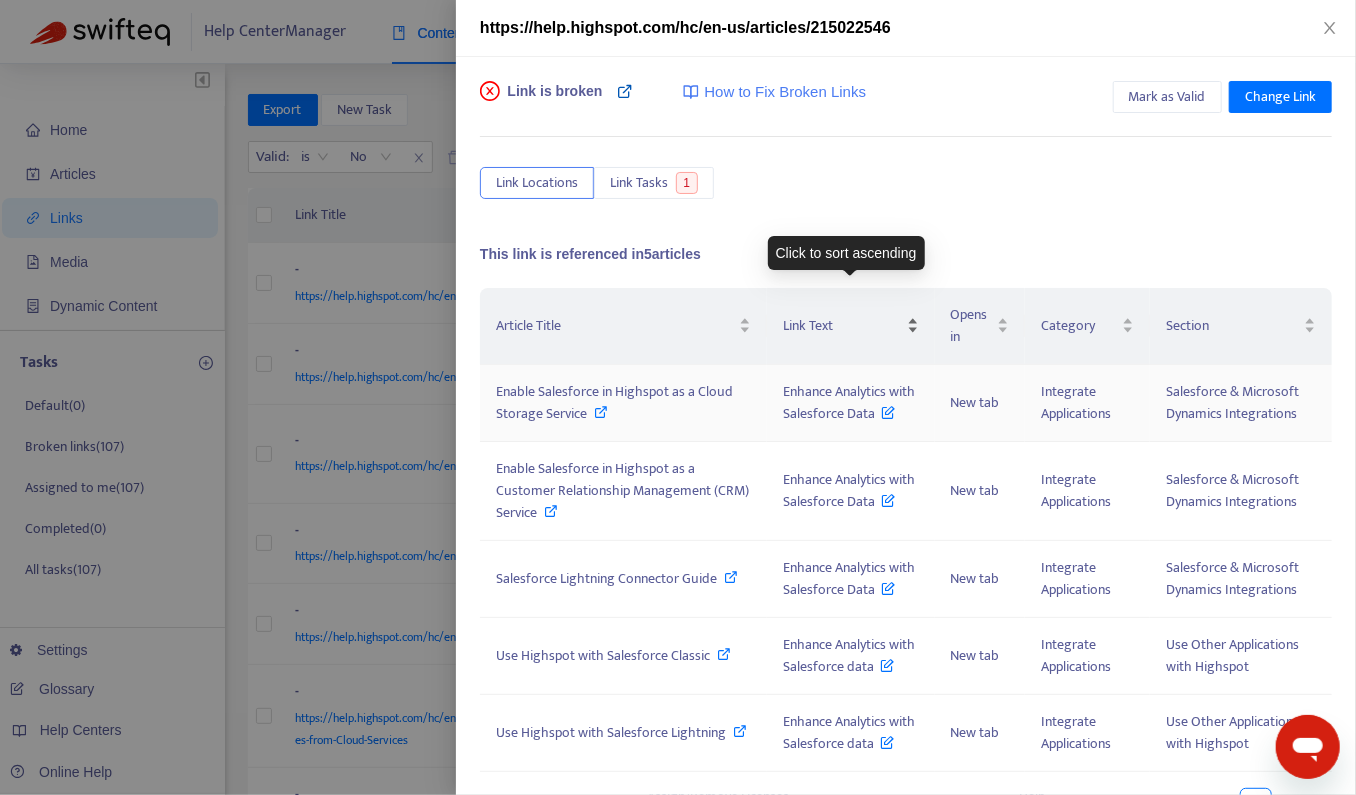 scroll, scrollTop: 39, scrollLeft: 0, axis: vertical 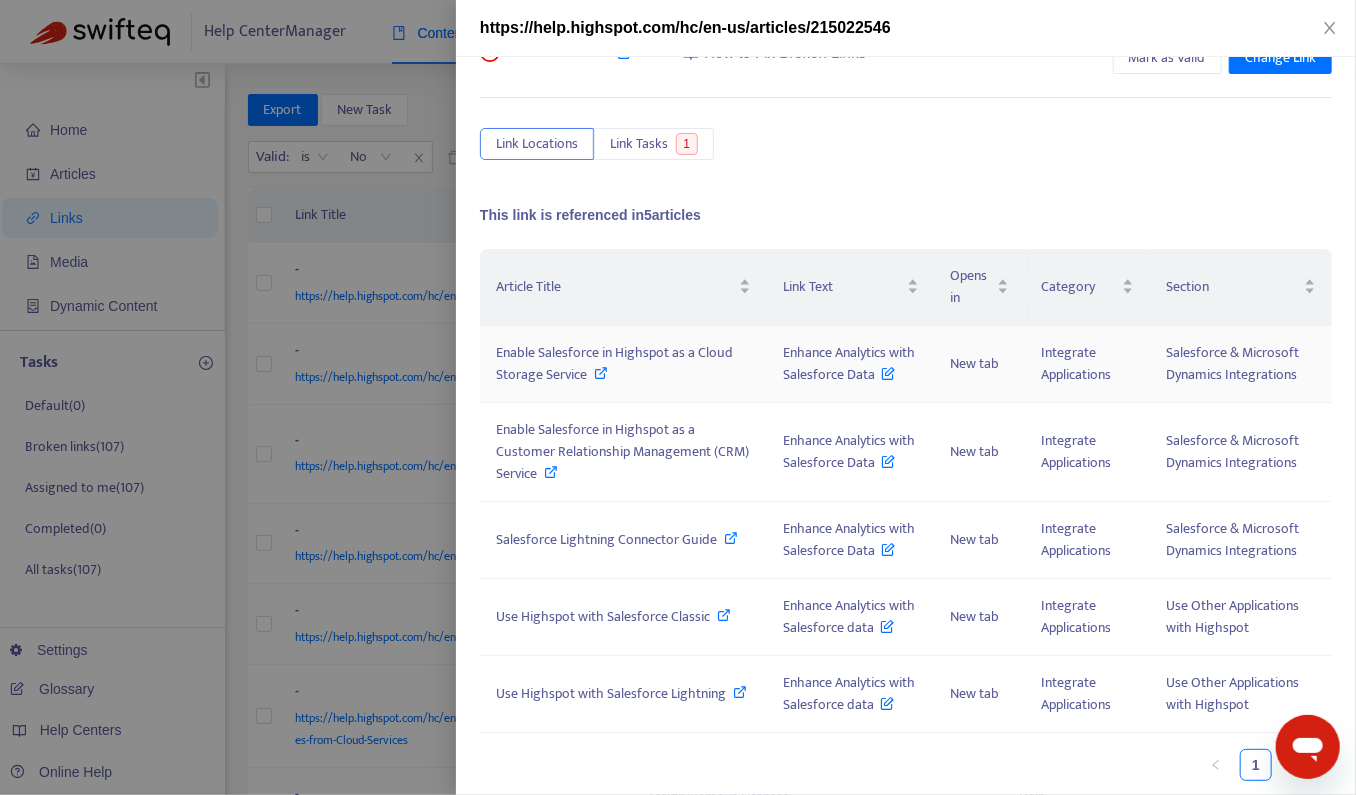 click at bounding box center [602, 373] 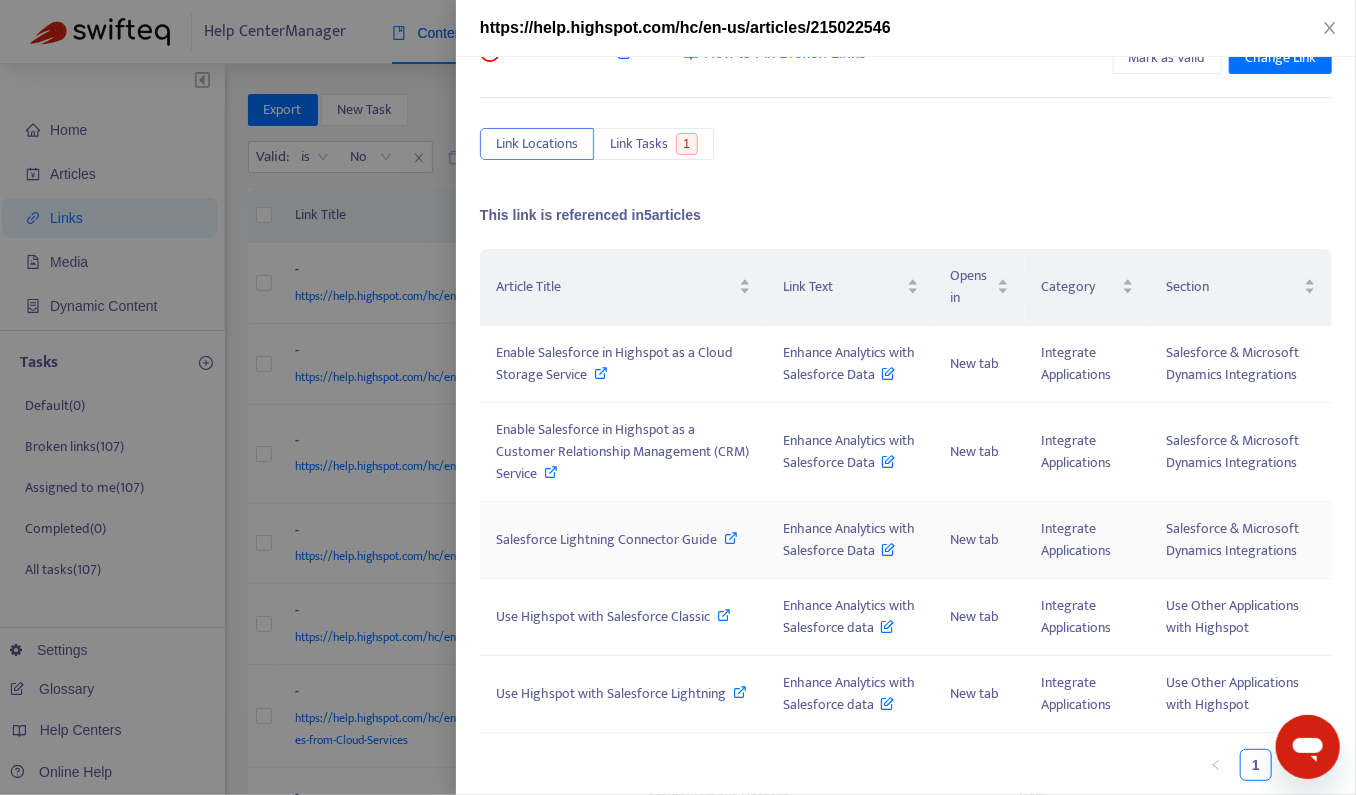 click on "Salesforce Lightning Connector Guide" at bounding box center [606, 539] 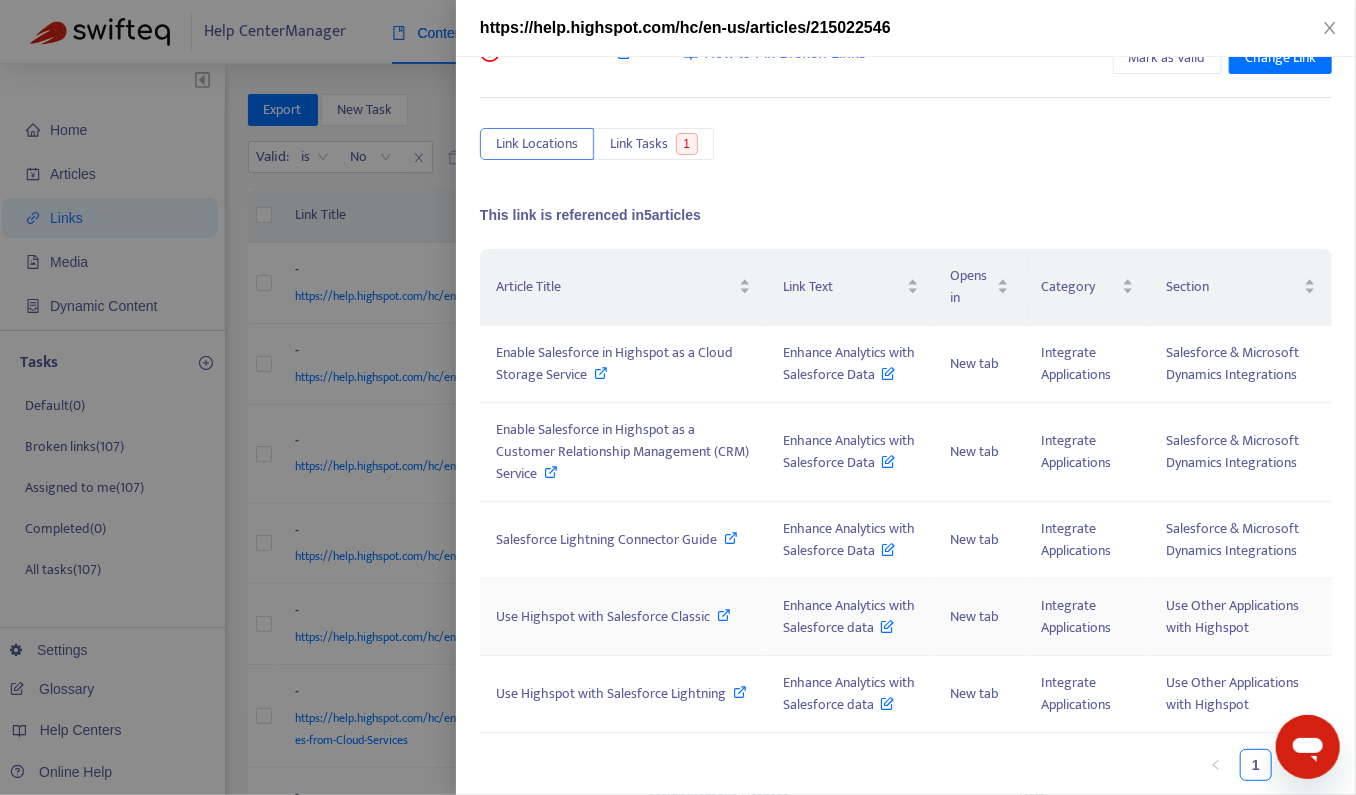 click on "Use Highspot with Salesforce Classic" at bounding box center [603, 616] 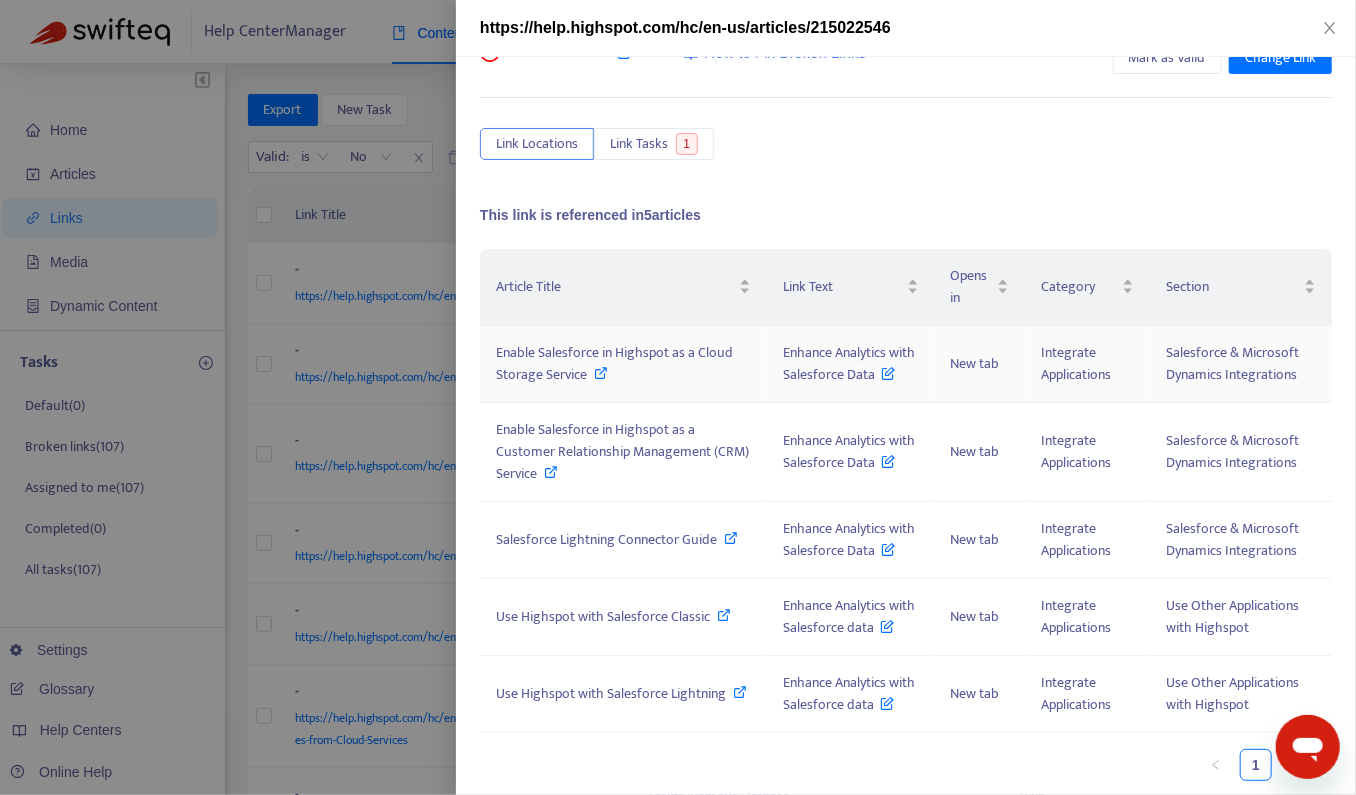 click on "Enable Salesforce in Highspot as a Cloud Storage Service" at bounding box center [623, 364] 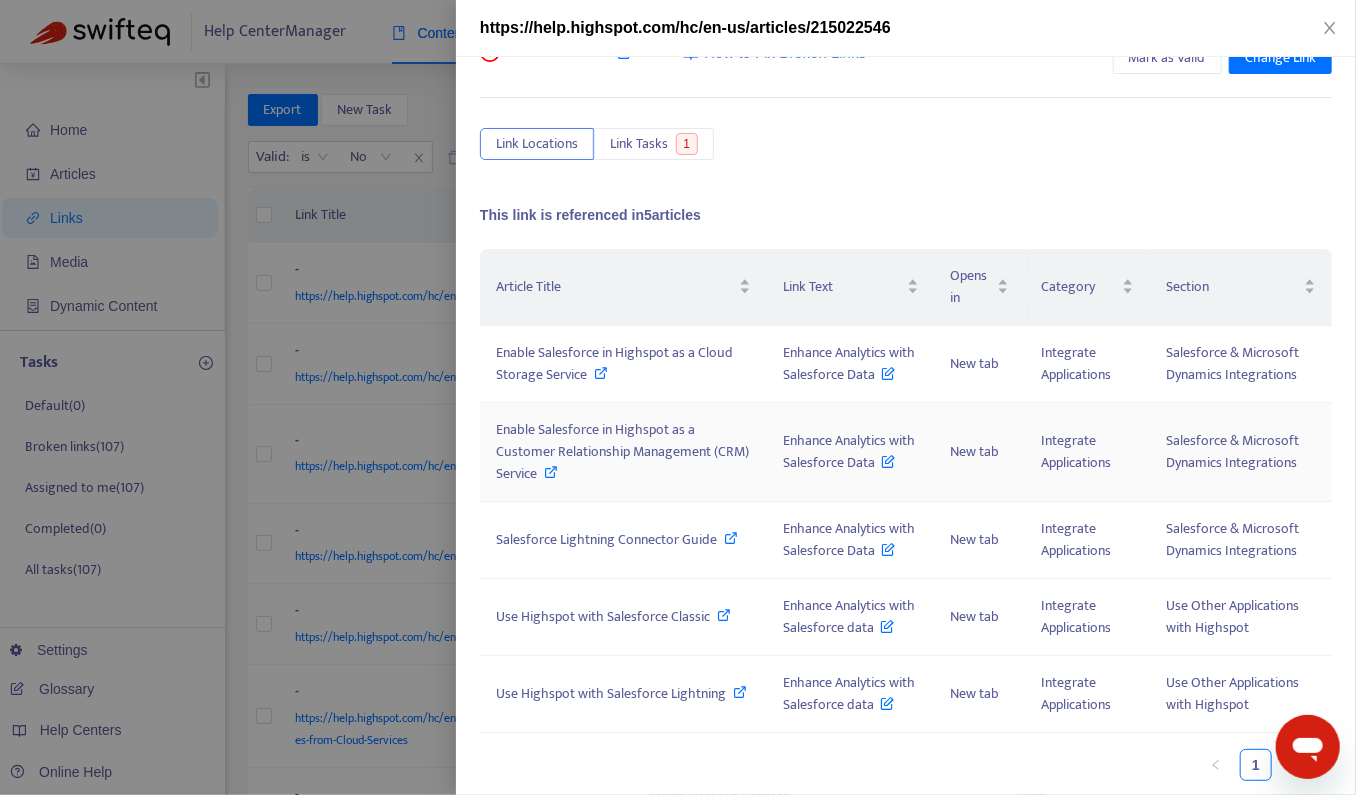 click at bounding box center (552, 472) 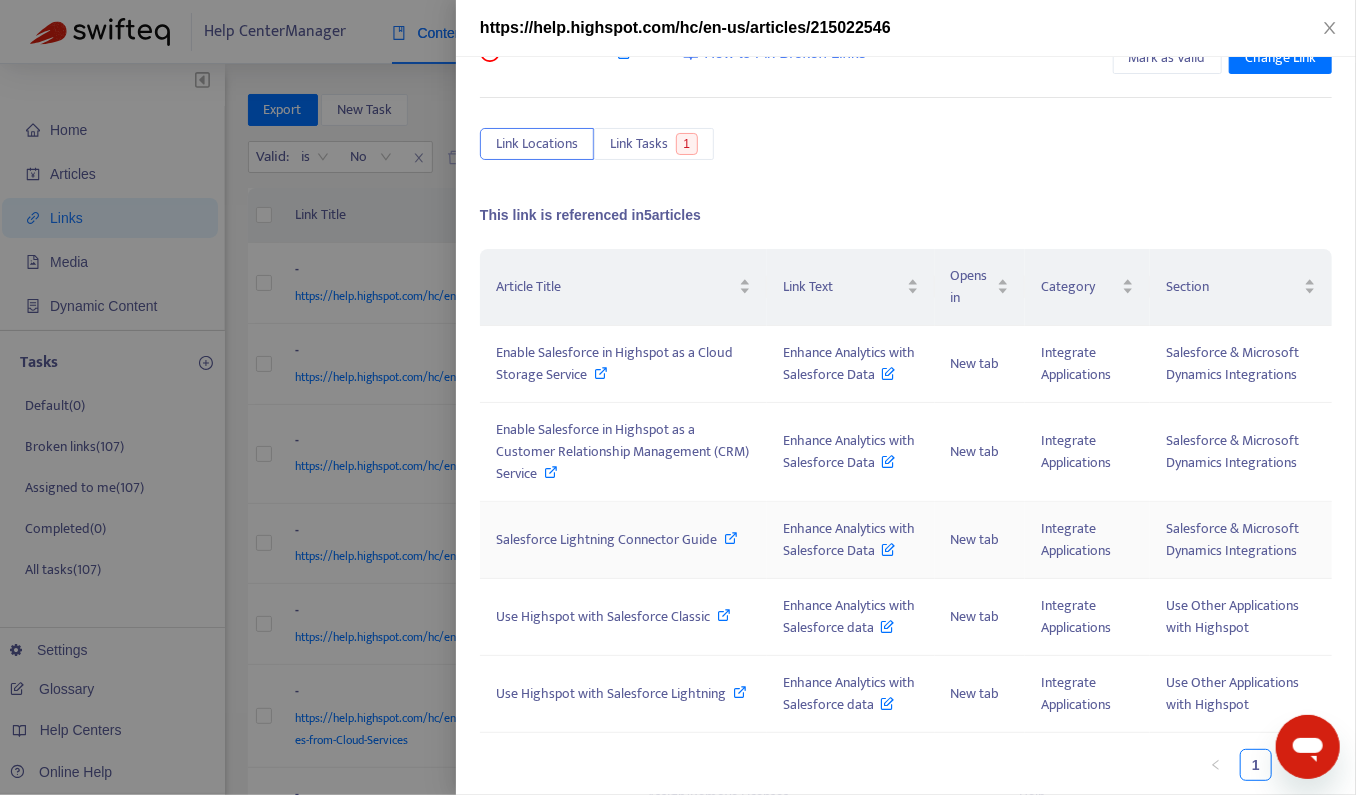 click on "Enhance Analytics with Salesforce Data" at bounding box center (849, 539) 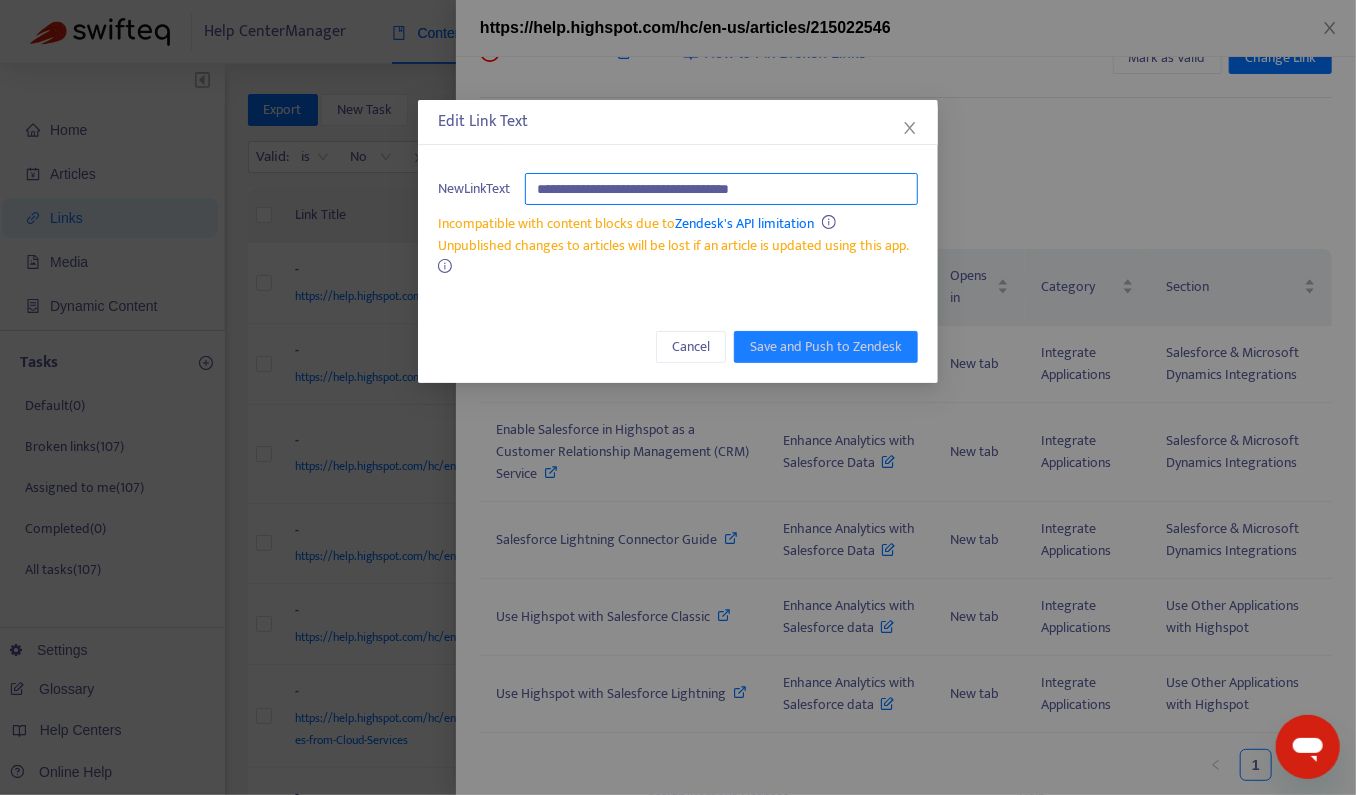 click on "**********" at bounding box center (721, 189) 